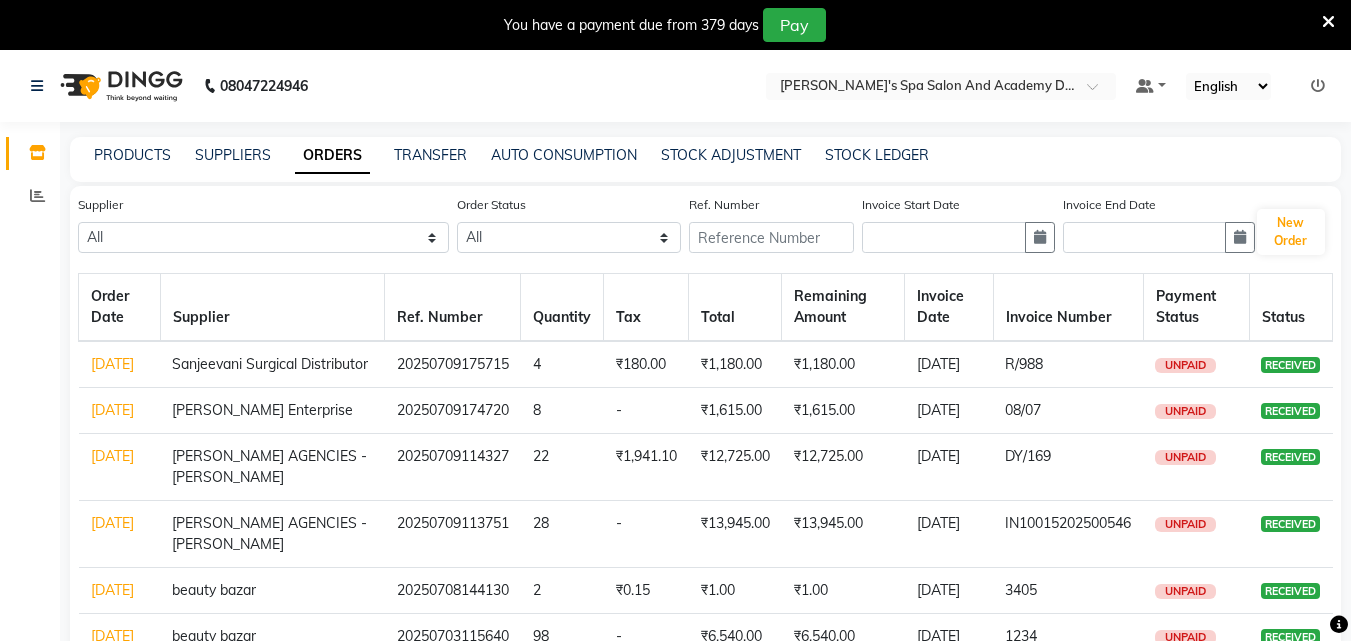 scroll, scrollTop: 163, scrollLeft: 0, axis: vertical 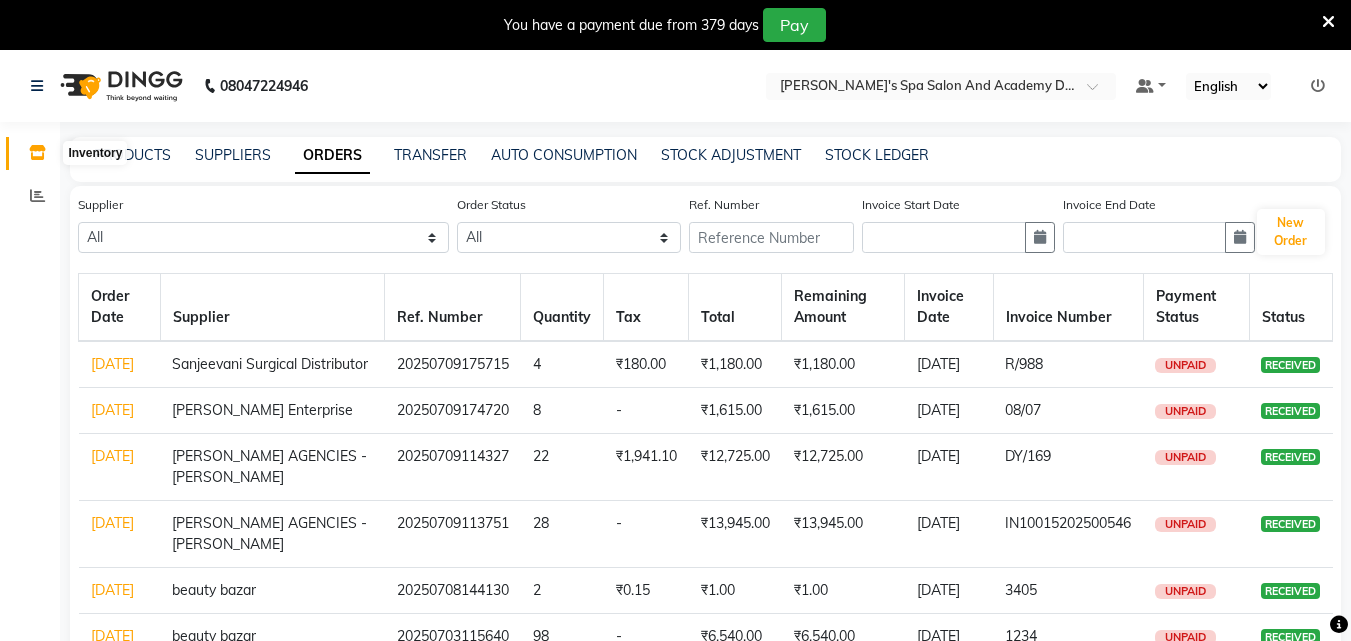click 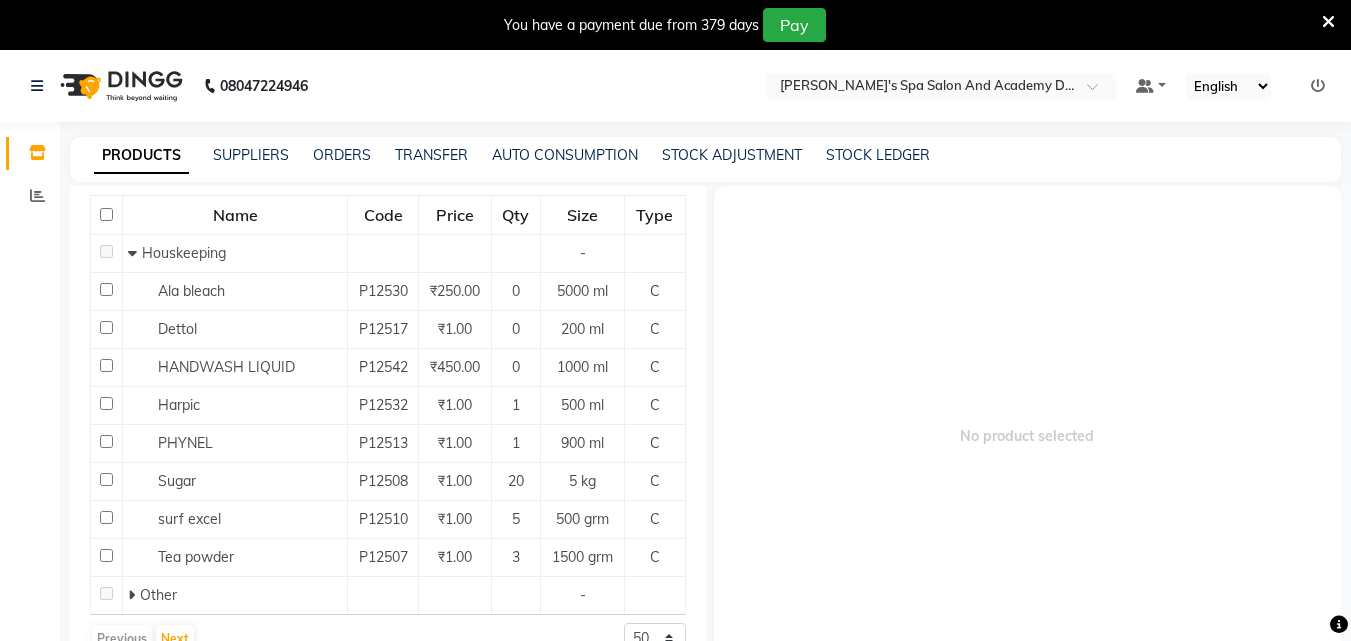 scroll, scrollTop: 203, scrollLeft: 0, axis: vertical 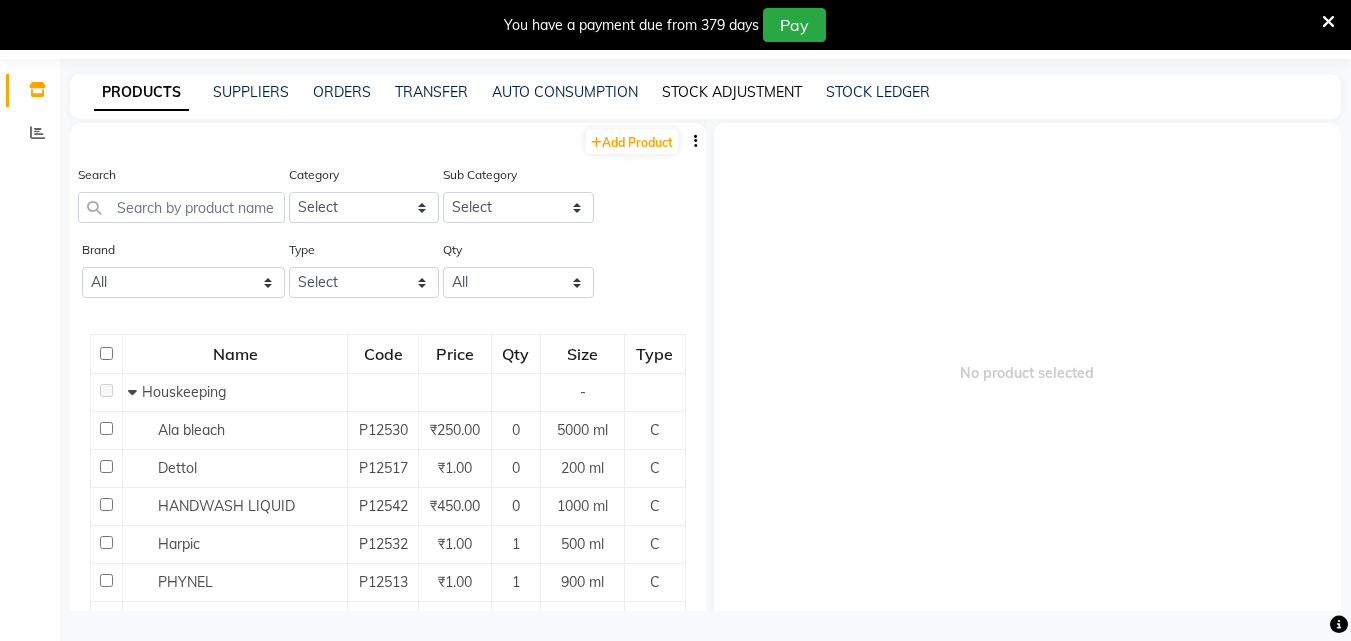 click on "STOCK ADJUSTMENT" 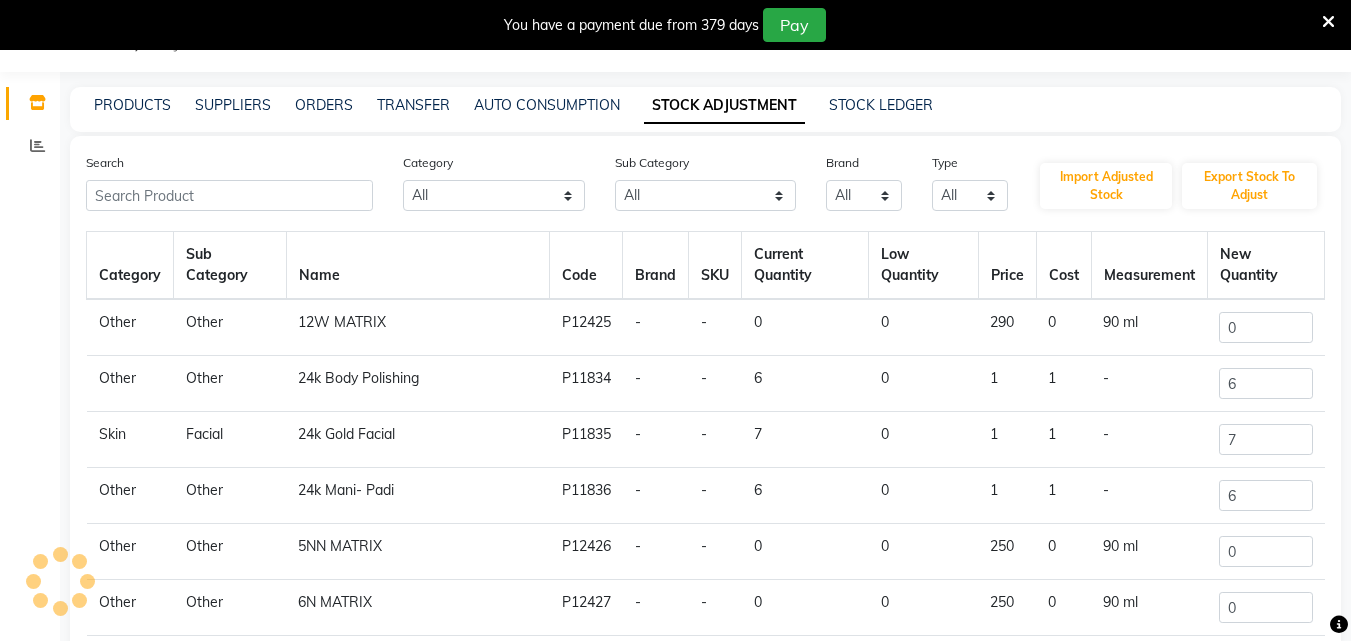 scroll, scrollTop: 63, scrollLeft: 0, axis: vertical 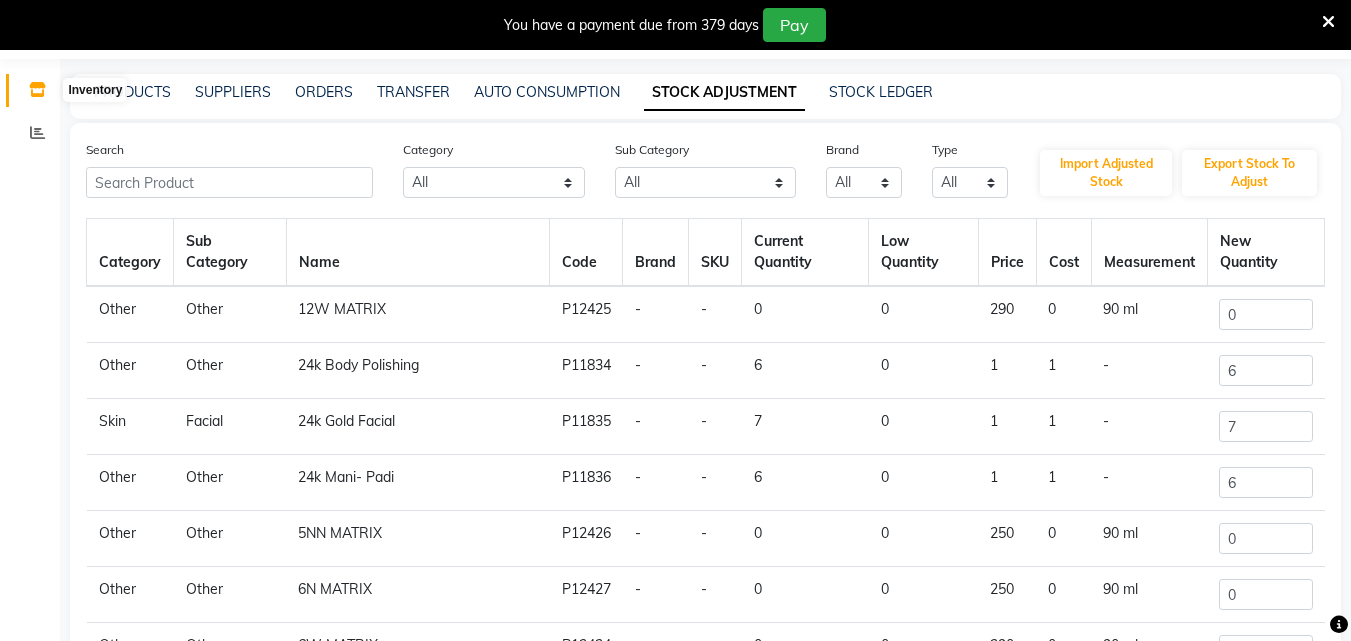 click 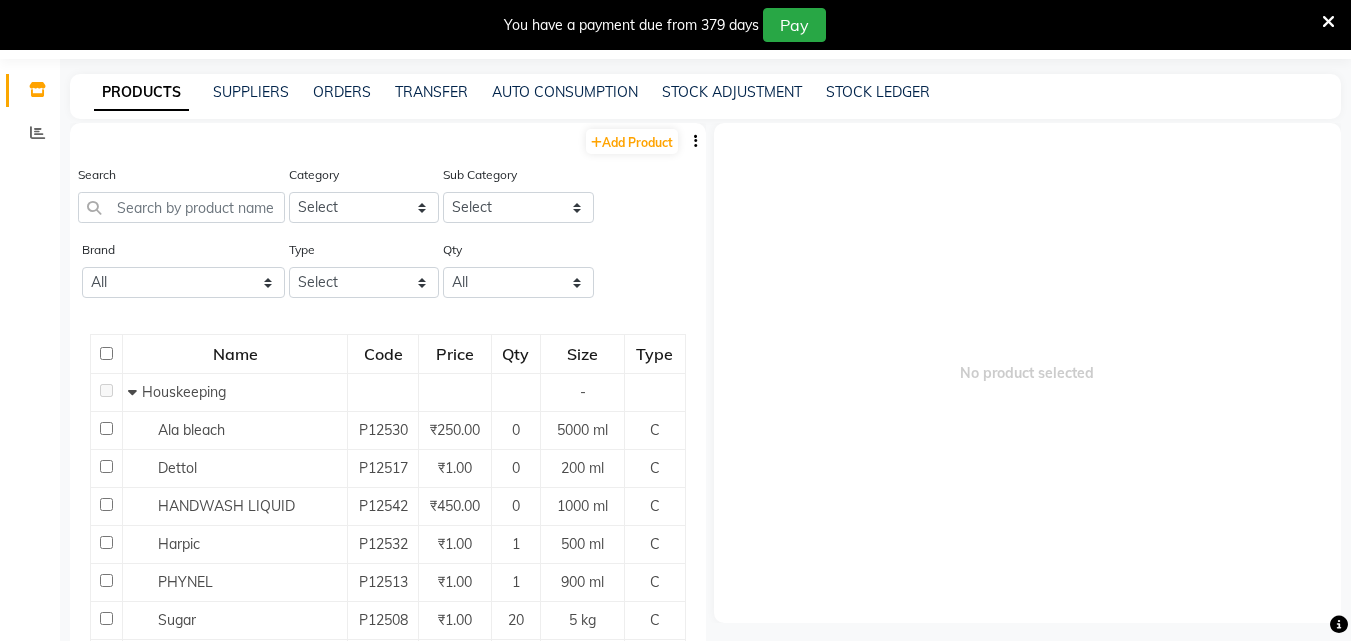 scroll, scrollTop: 0, scrollLeft: 0, axis: both 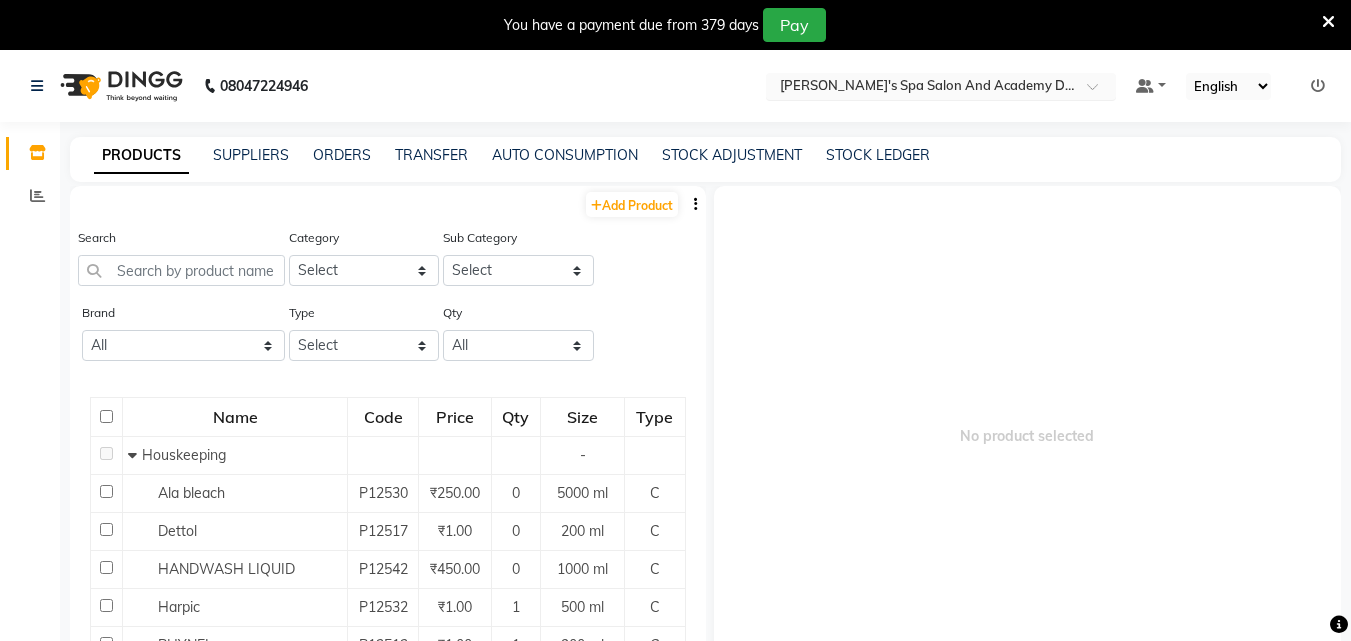 click at bounding box center [921, 88] 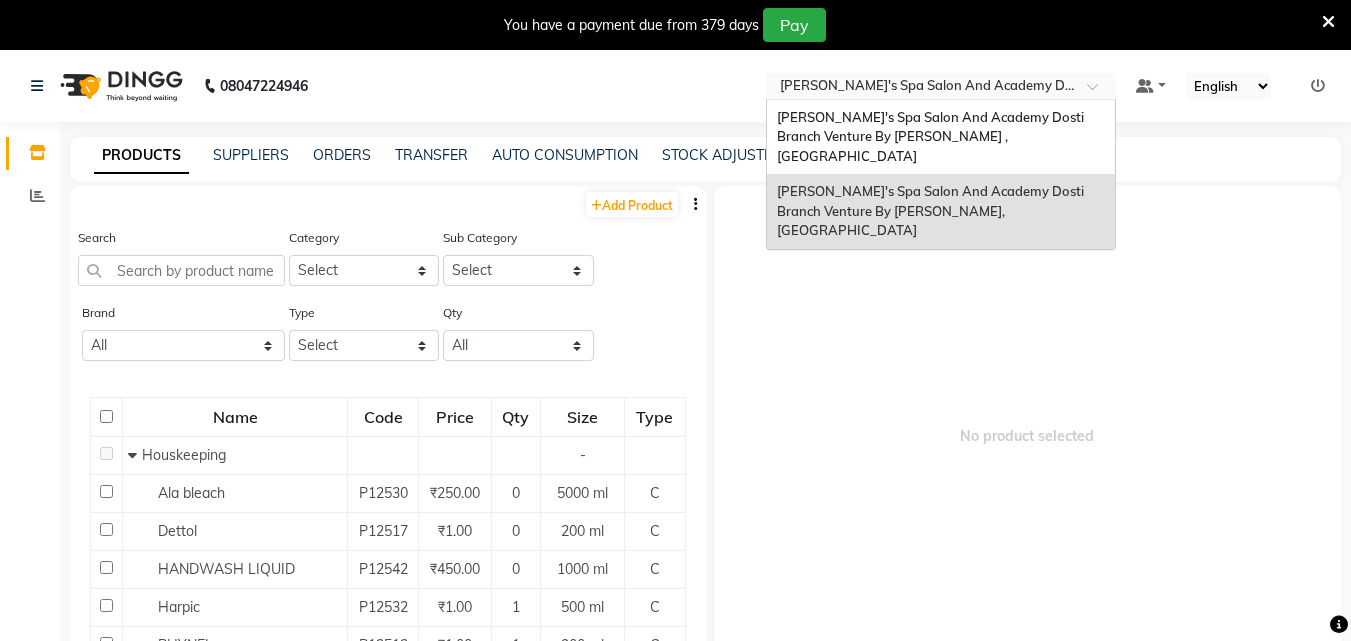 click on "[PERSON_NAME]'s Spa Salon And Academy Dosti Branch Venture By [PERSON_NAME], [GEOGRAPHIC_DATA]" at bounding box center (932, 210) 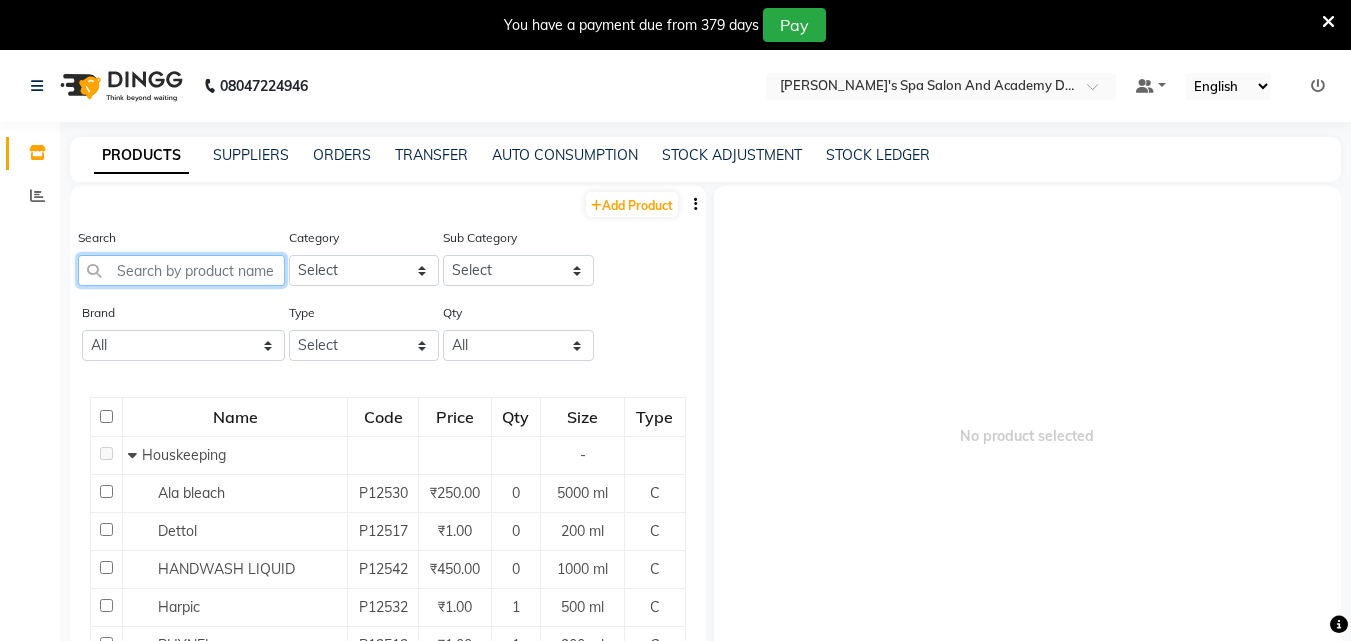 click 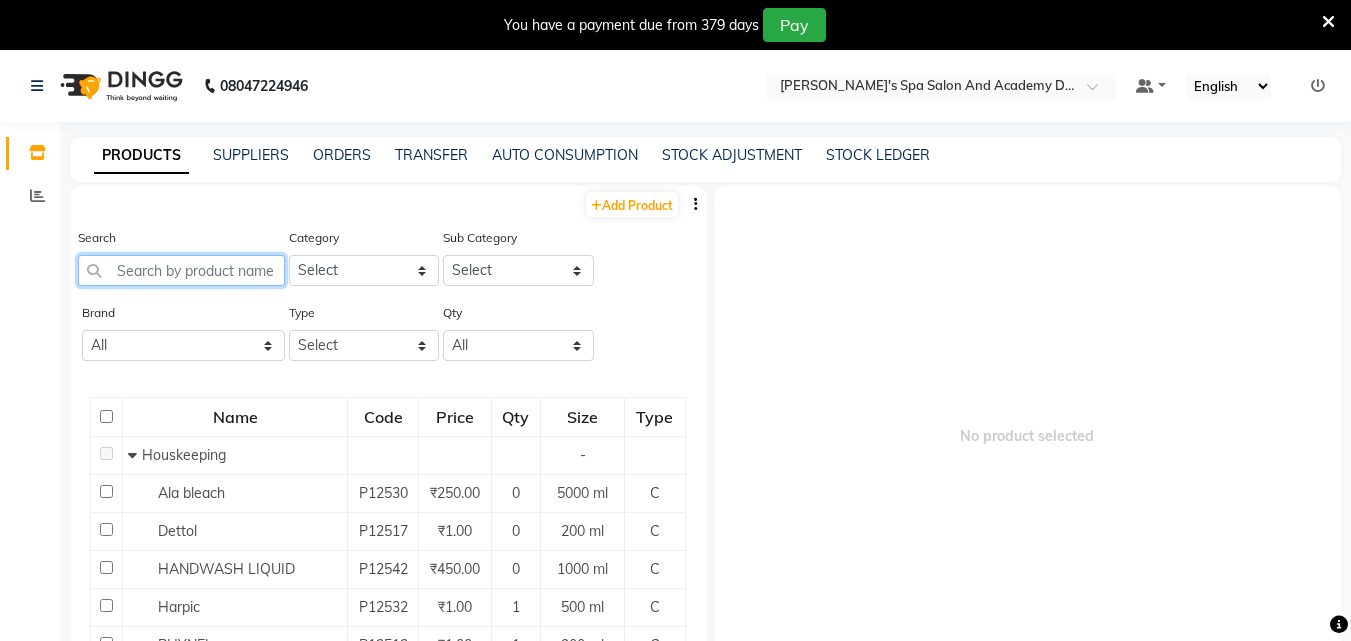 click 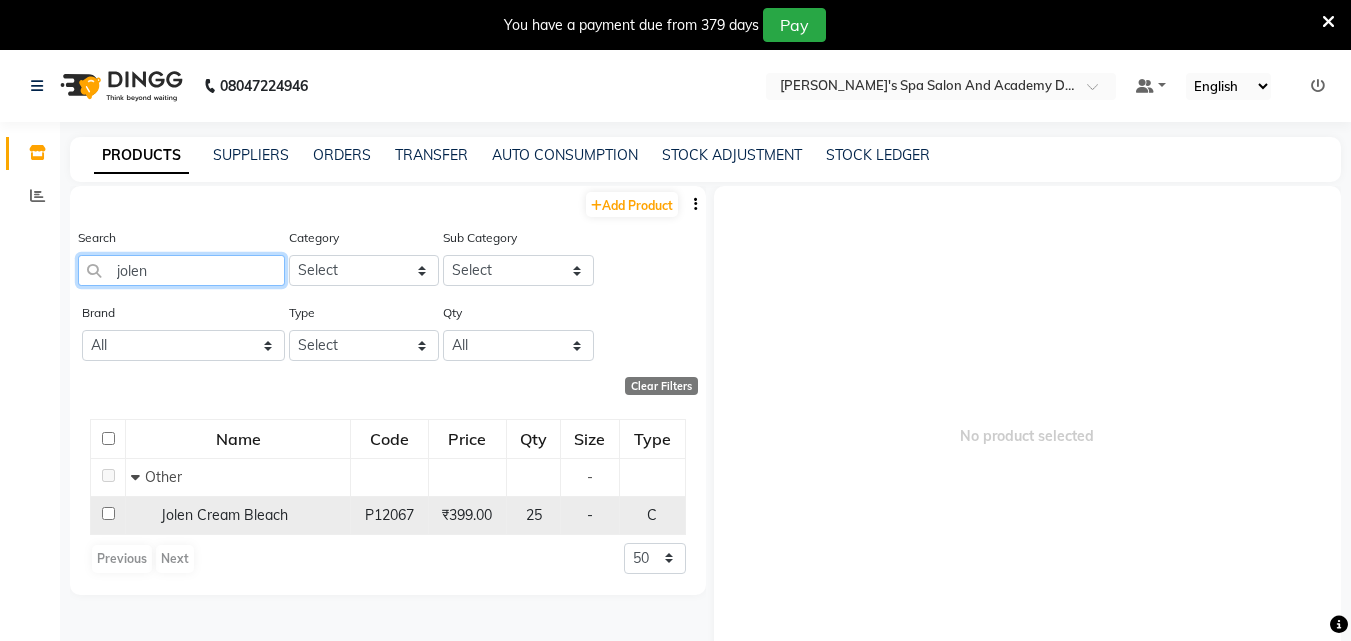 type on "jolen" 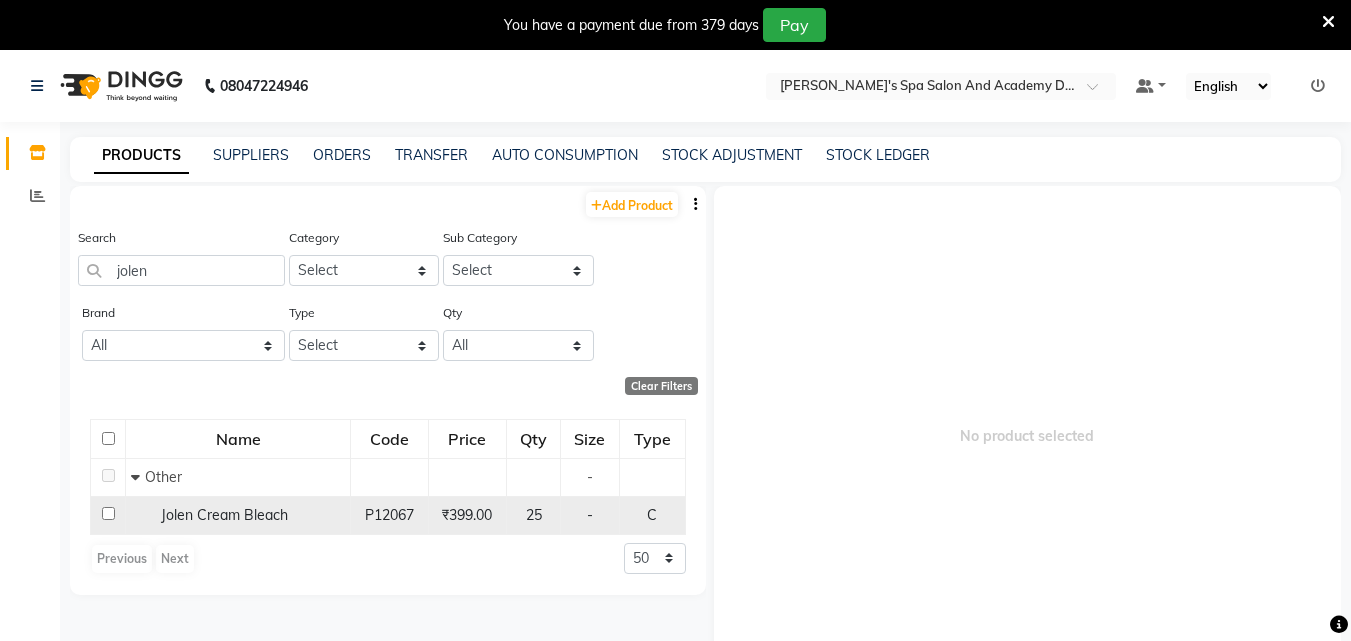 click on "Jolen Cream Bleach" 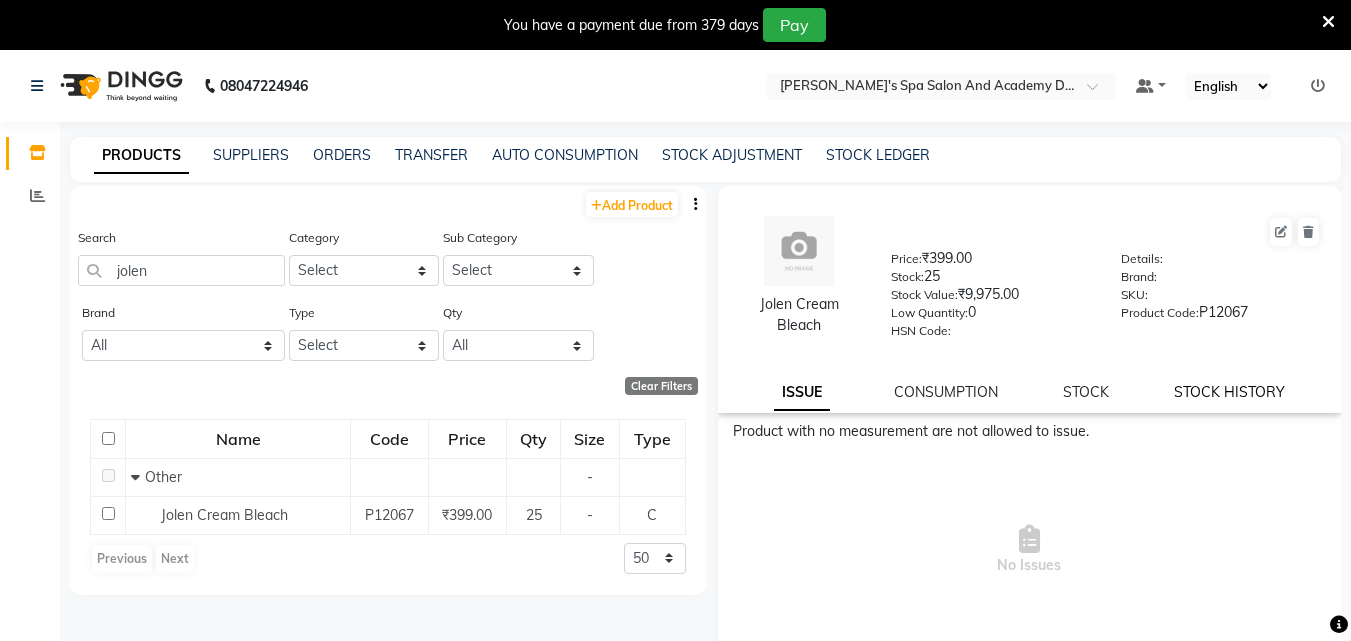 drag, startPoint x: 1240, startPoint y: 389, endPoint x: 1224, endPoint y: 393, distance: 16.492422 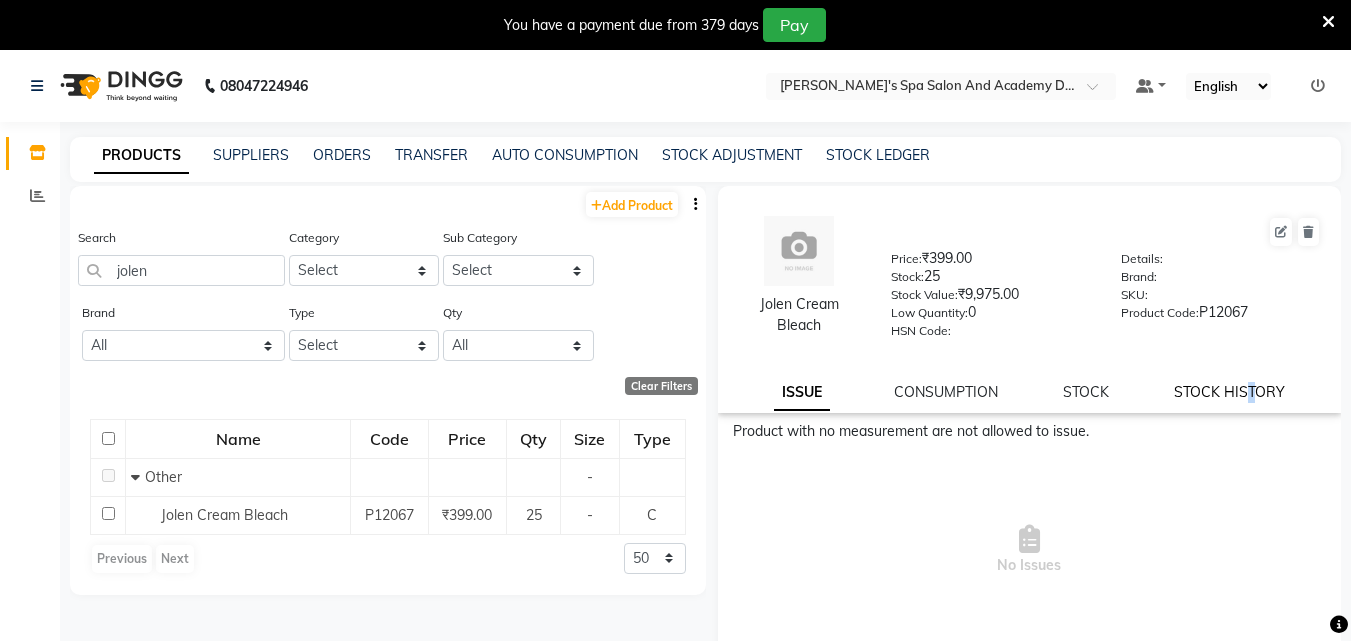 select on "all" 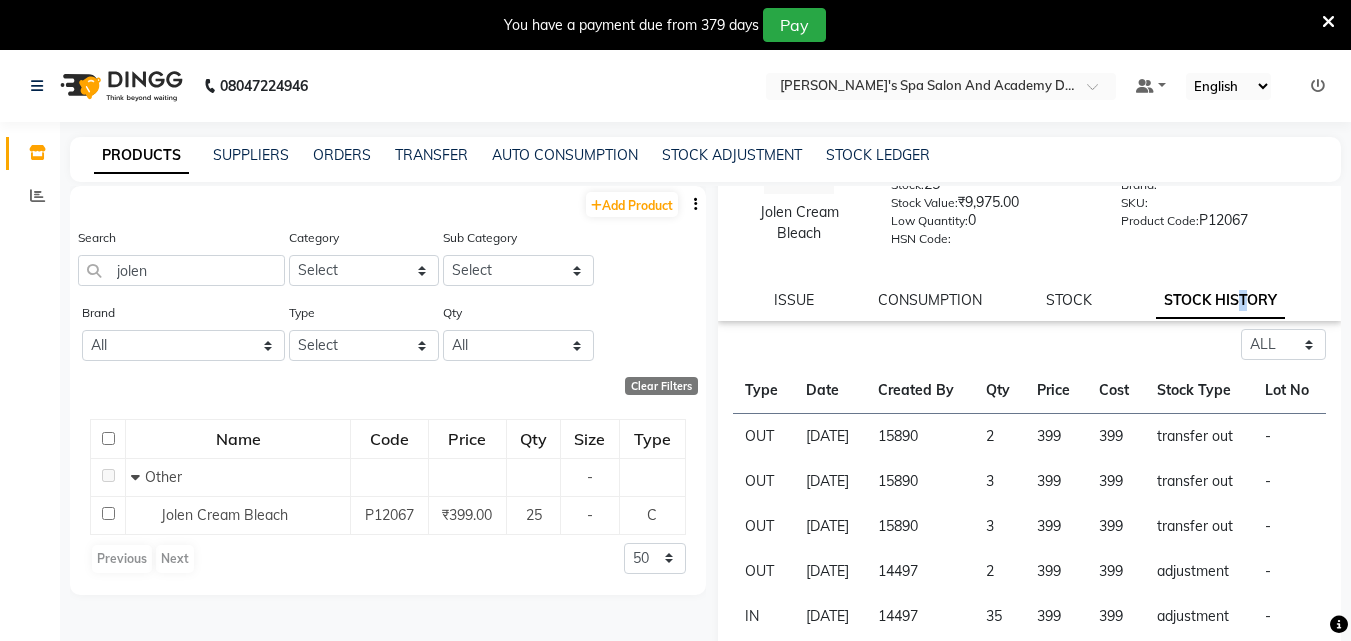 scroll, scrollTop: 199, scrollLeft: 0, axis: vertical 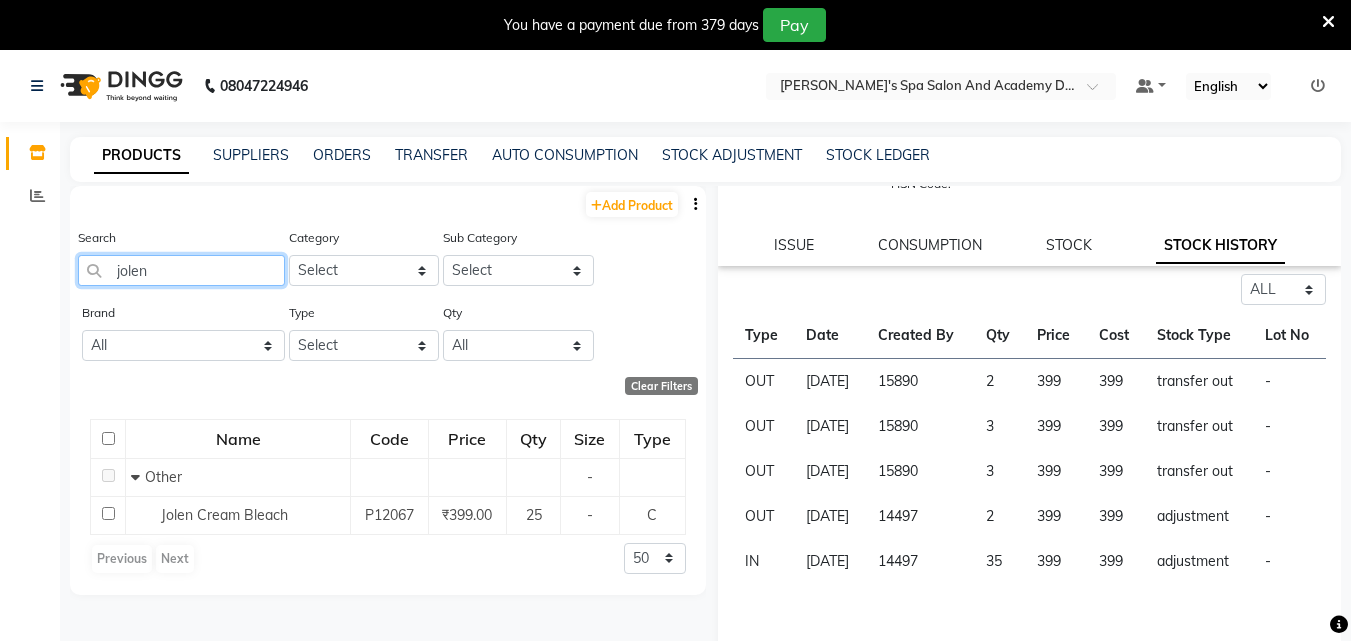 drag, startPoint x: 191, startPoint y: 279, endPoint x: 11, endPoint y: 309, distance: 182.48288 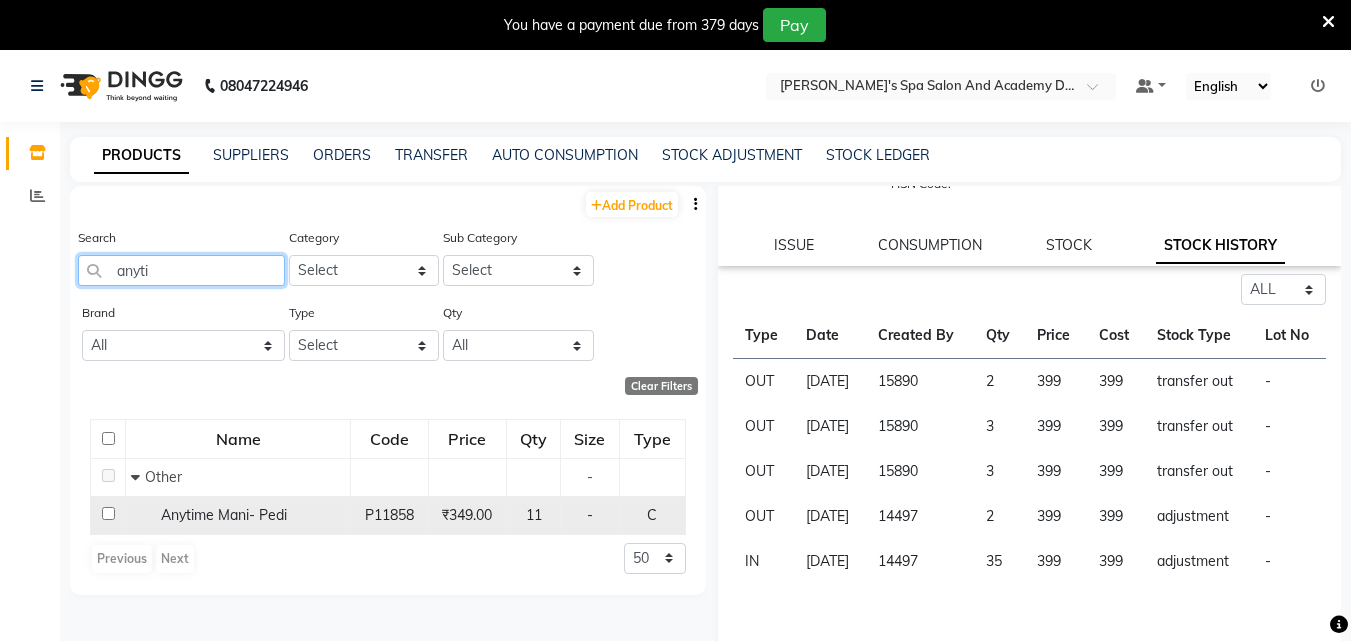type on "anyti" 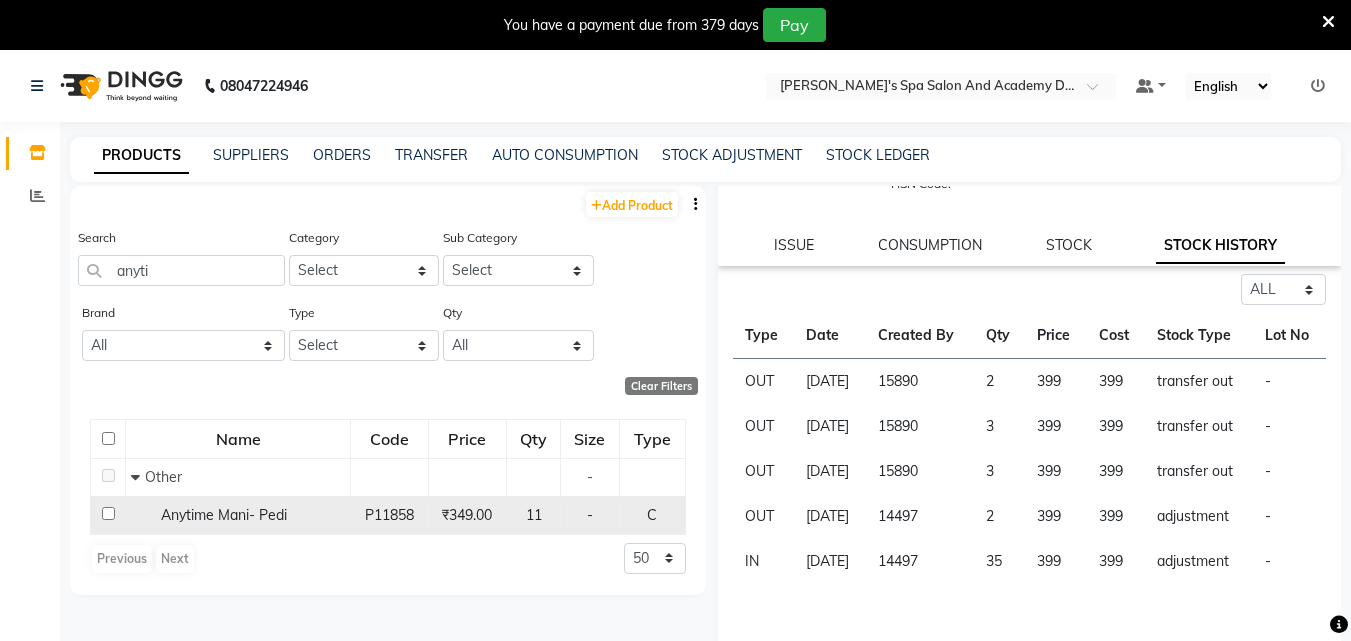 click 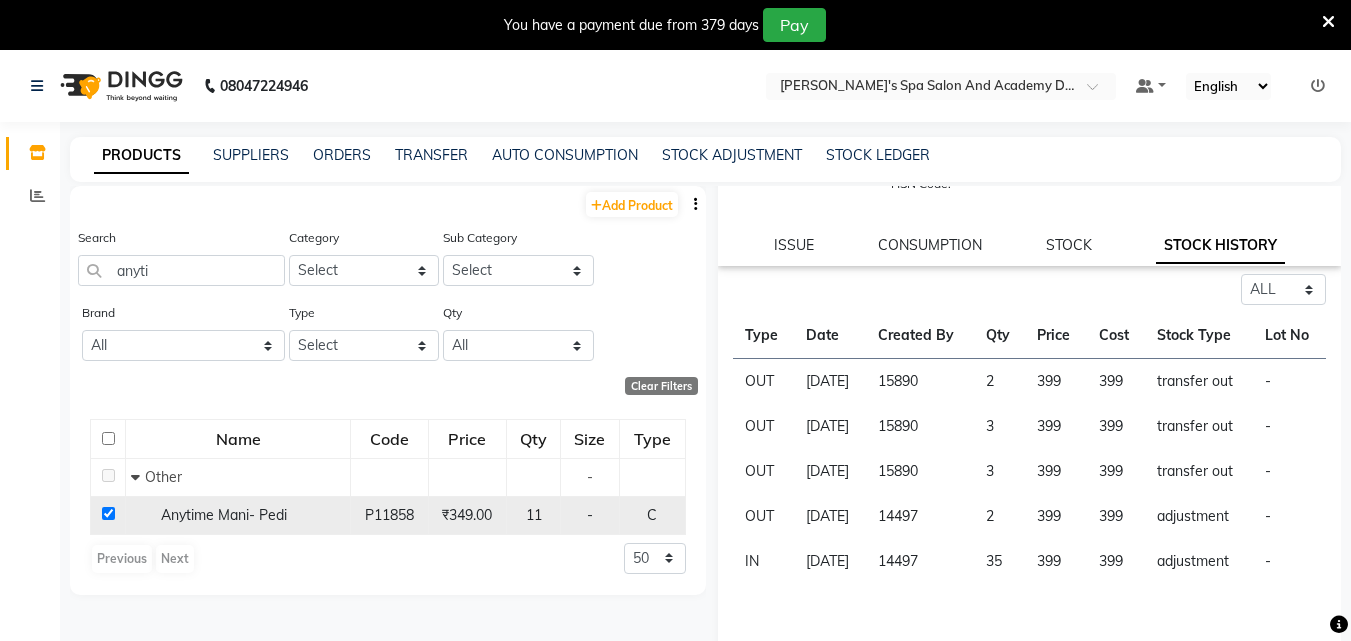 checkbox on "true" 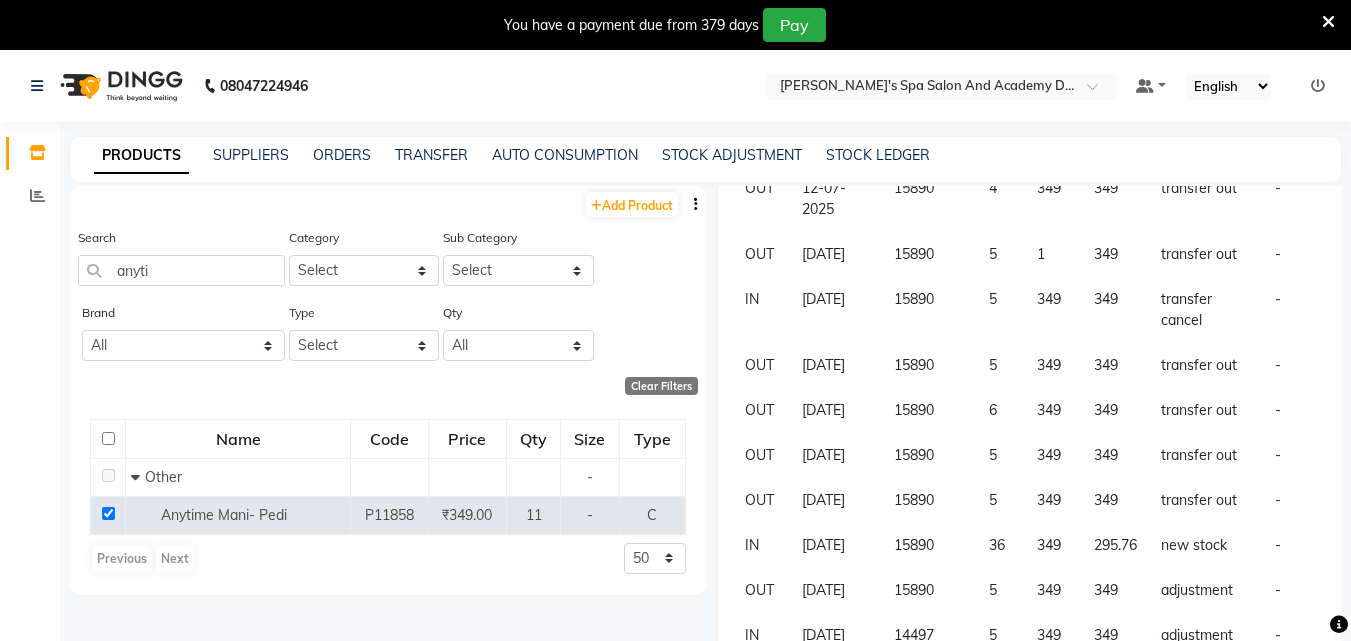 scroll, scrollTop: 29, scrollLeft: 0, axis: vertical 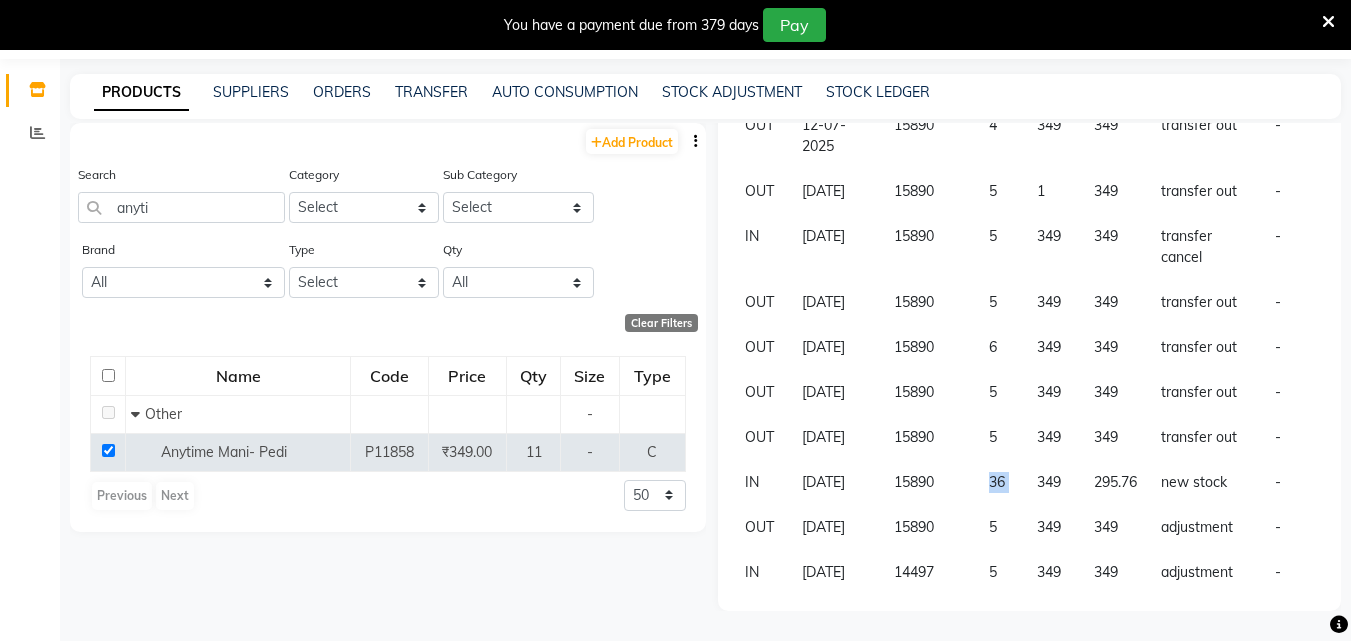 drag, startPoint x: 975, startPoint y: 419, endPoint x: 1015, endPoint y: 419, distance: 40 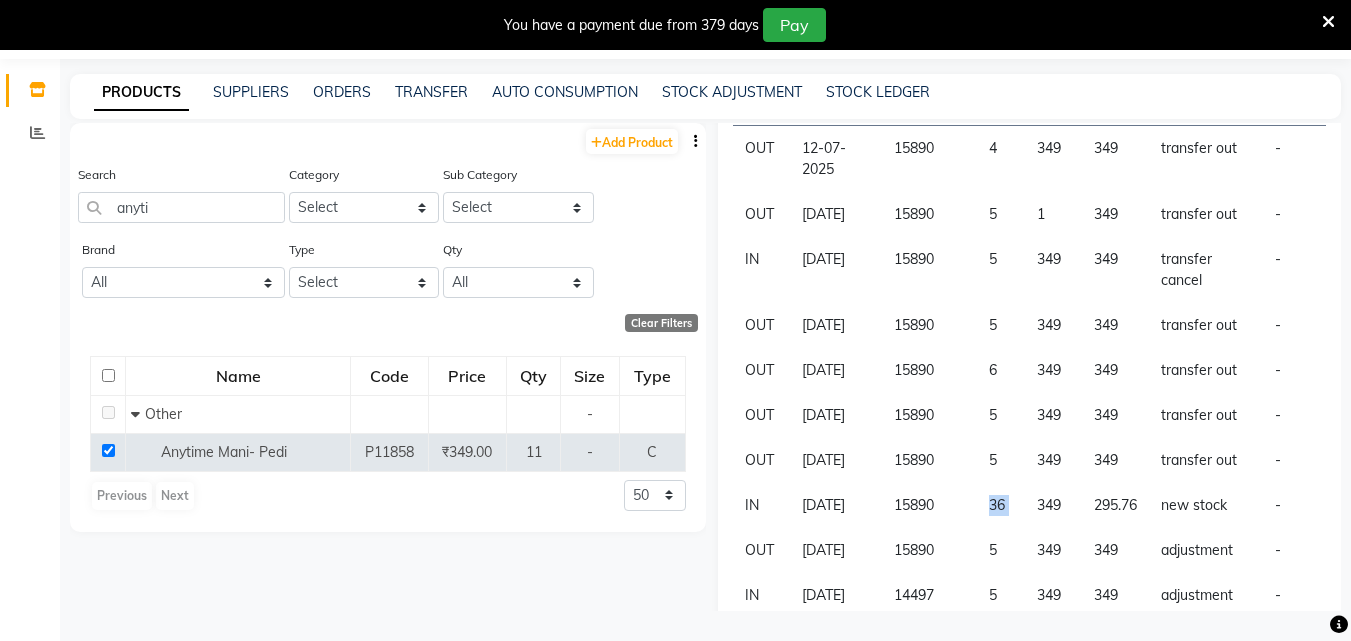 scroll, scrollTop: 429, scrollLeft: 0, axis: vertical 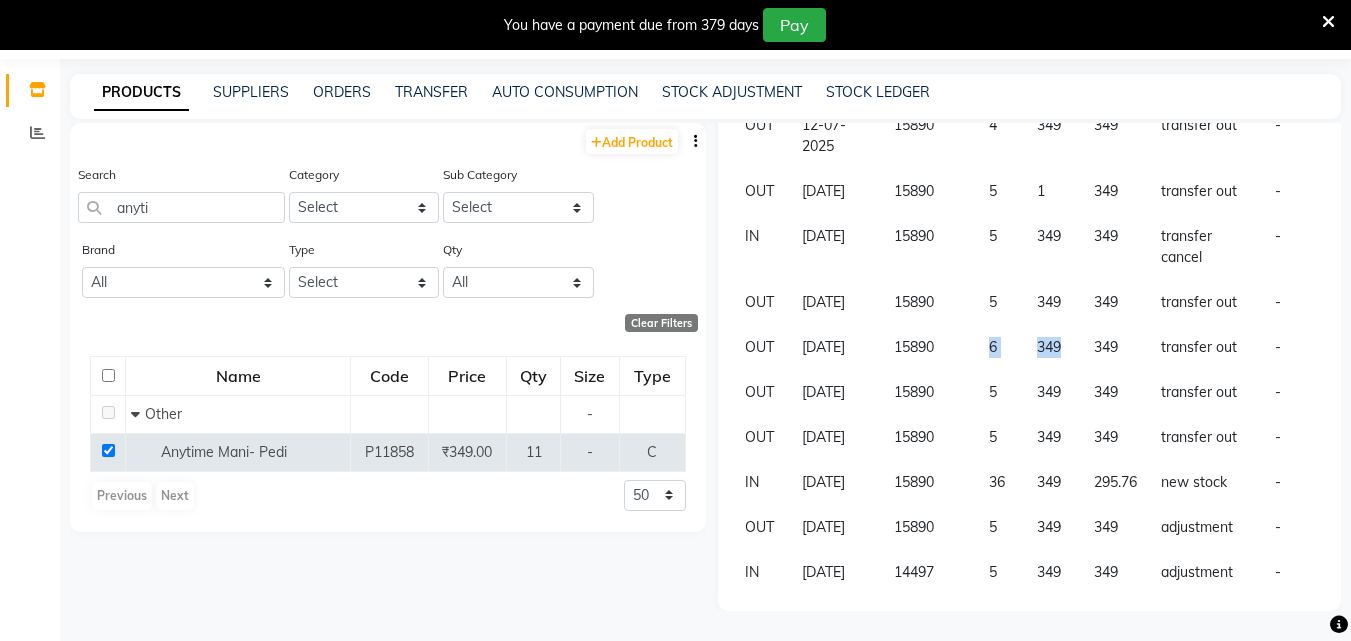 drag, startPoint x: 966, startPoint y: 319, endPoint x: 1062, endPoint y: 318, distance: 96.00521 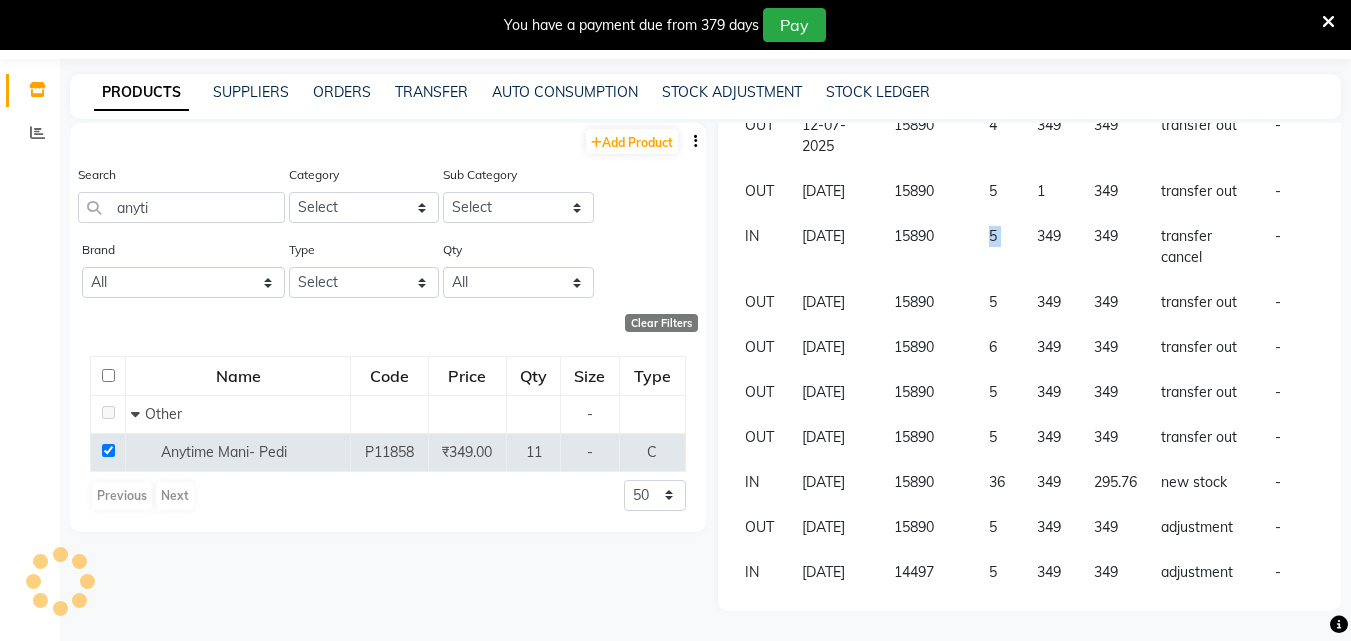 drag, startPoint x: 958, startPoint y: 192, endPoint x: 1026, endPoint y: 192, distance: 68 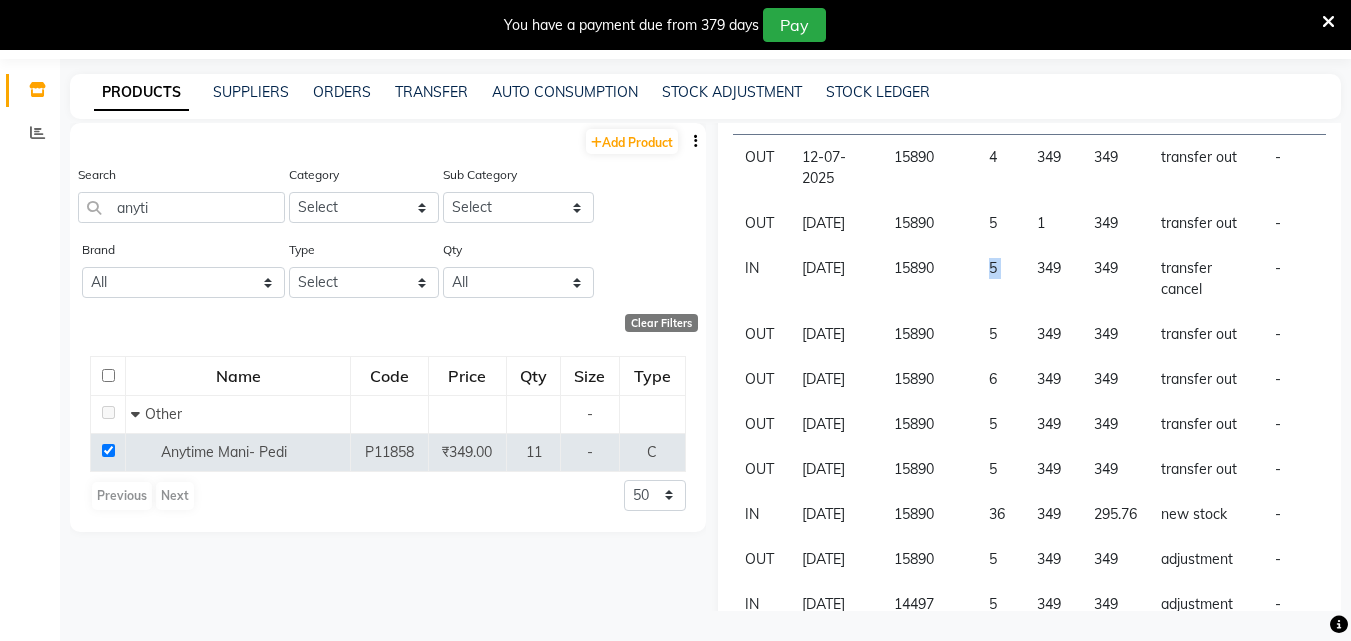 scroll, scrollTop: 429, scrollLeft: 0, axis: vertical 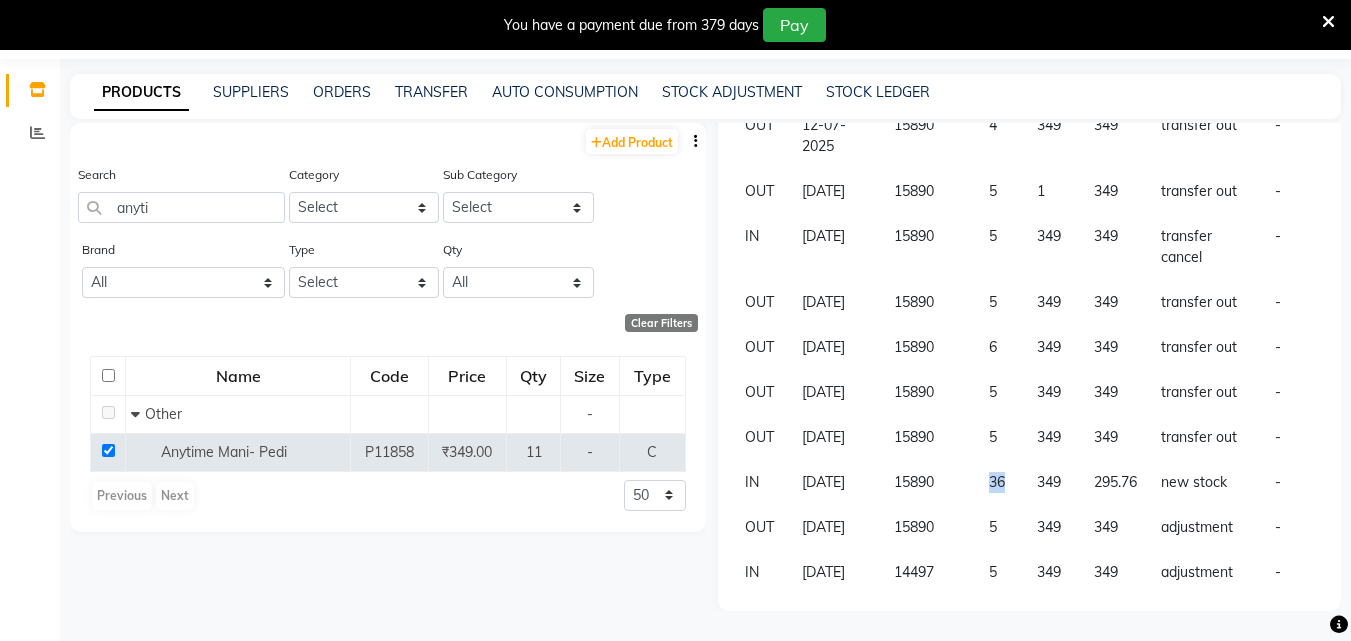 drag, startPoint x: 973, startPoint y: 523, endPoint x: 997, endPoint y: 518, distance: 24.5153 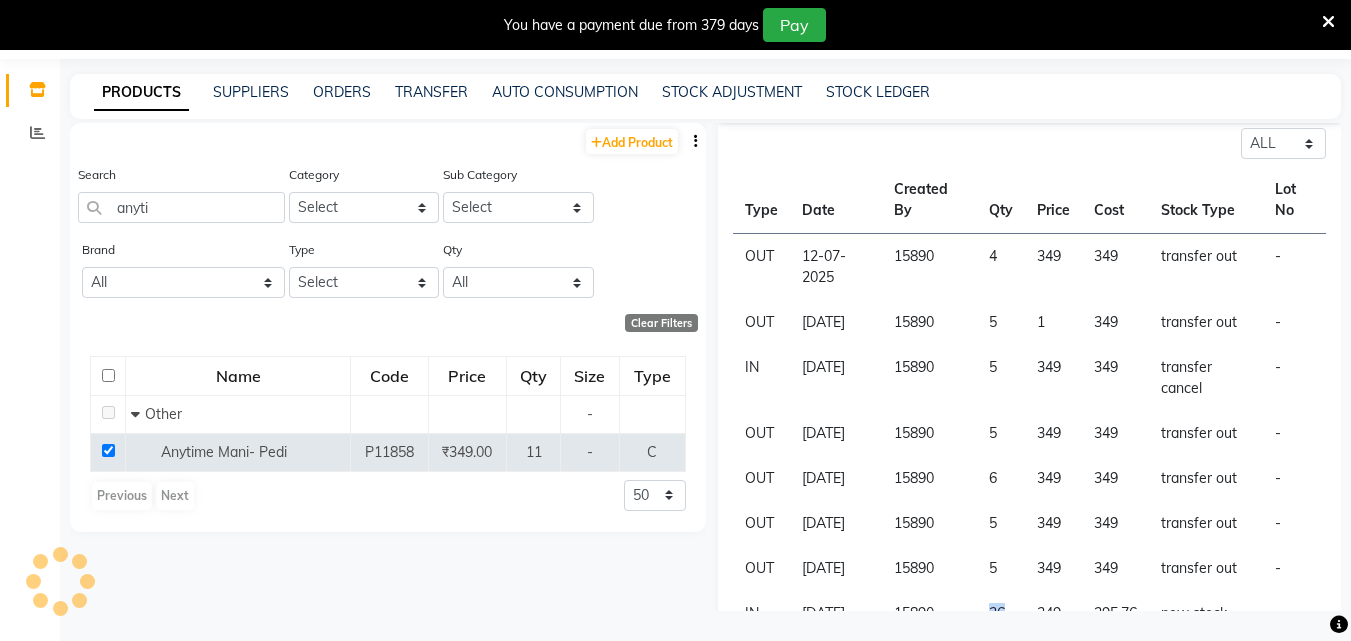 scroll, scrollTop: 229, scrollLeft: 0, axis: vertical 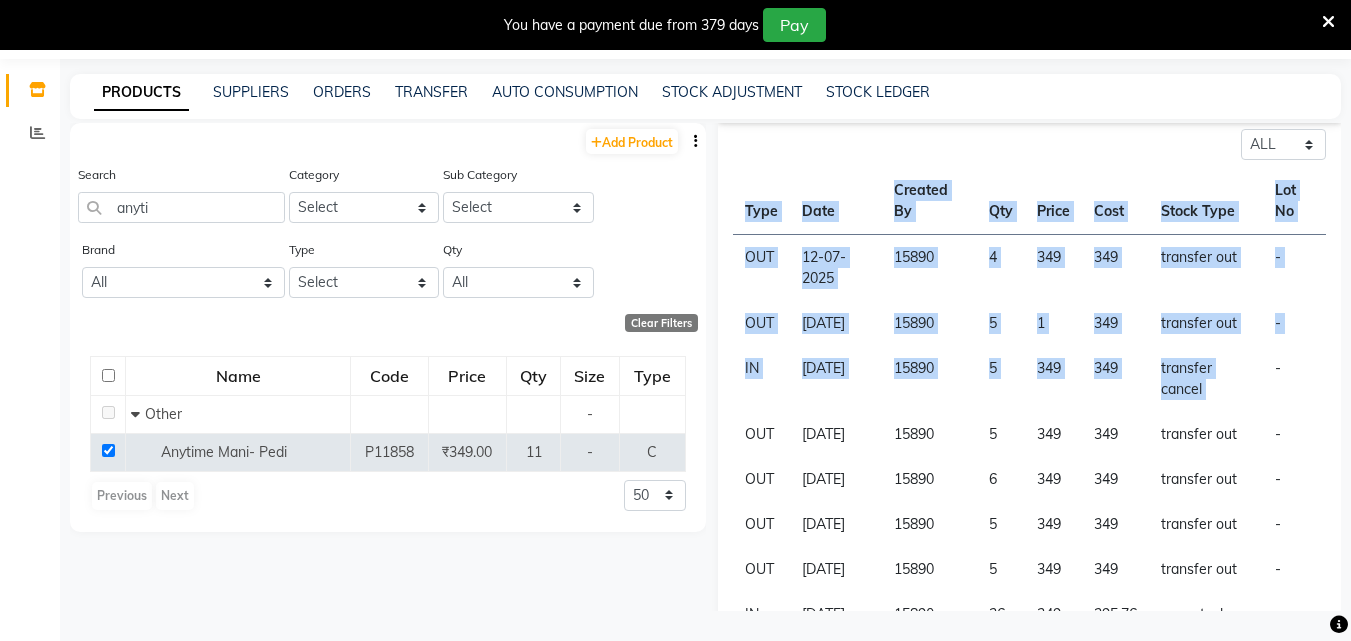 drag, startPoint x: 721, startPoint y: 388, endPoint x: 1261, endPoint y: 415, distance: 540.67456 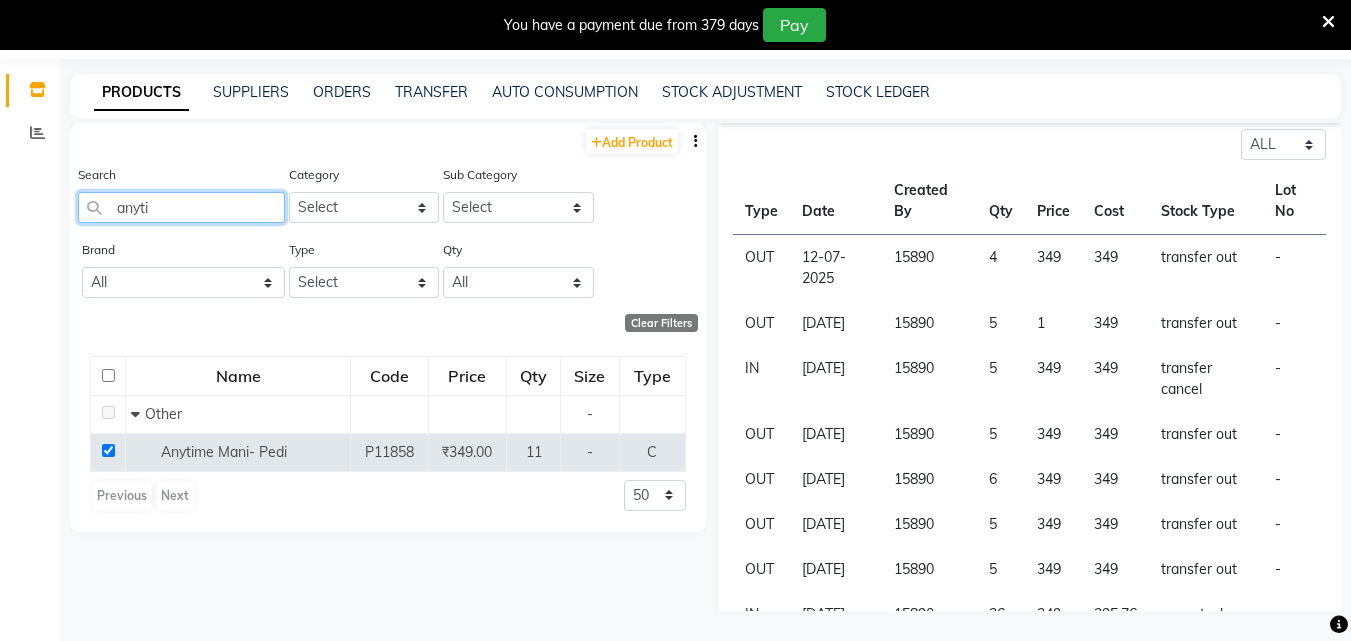 drag, startPoint x: 179, startPoint y: 221, endPoint x: 0, endPoint y: 198, distance: 180.4716 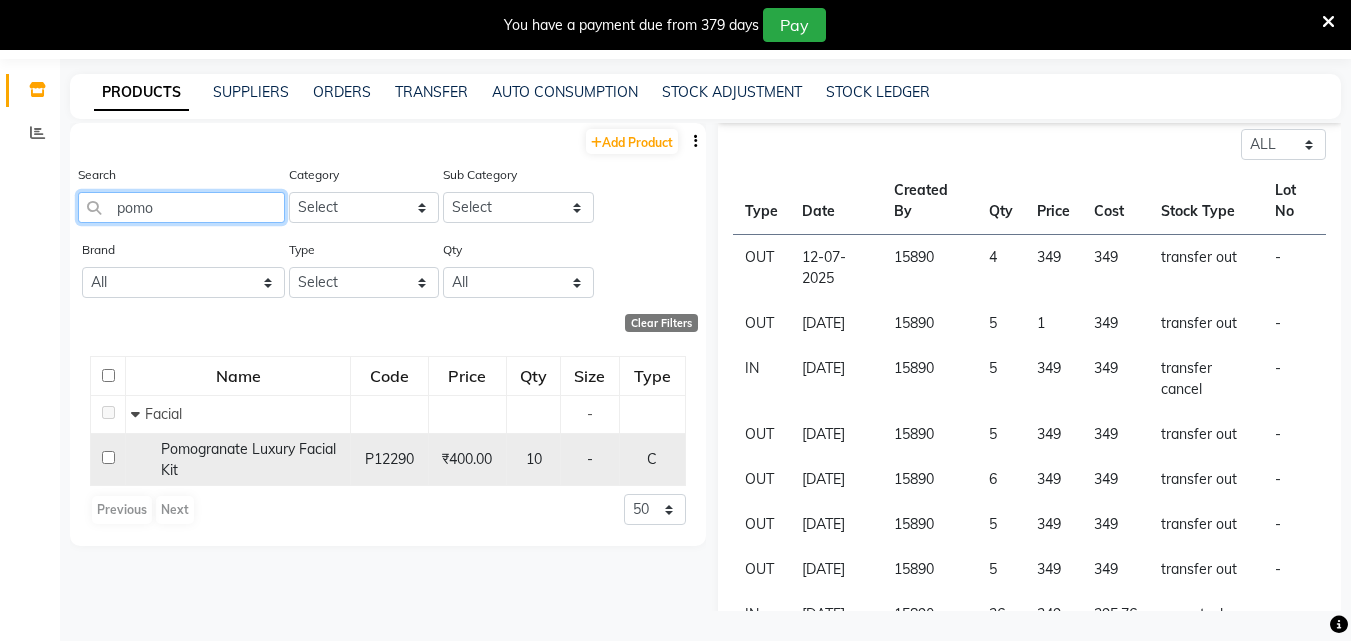 type on "pomo" 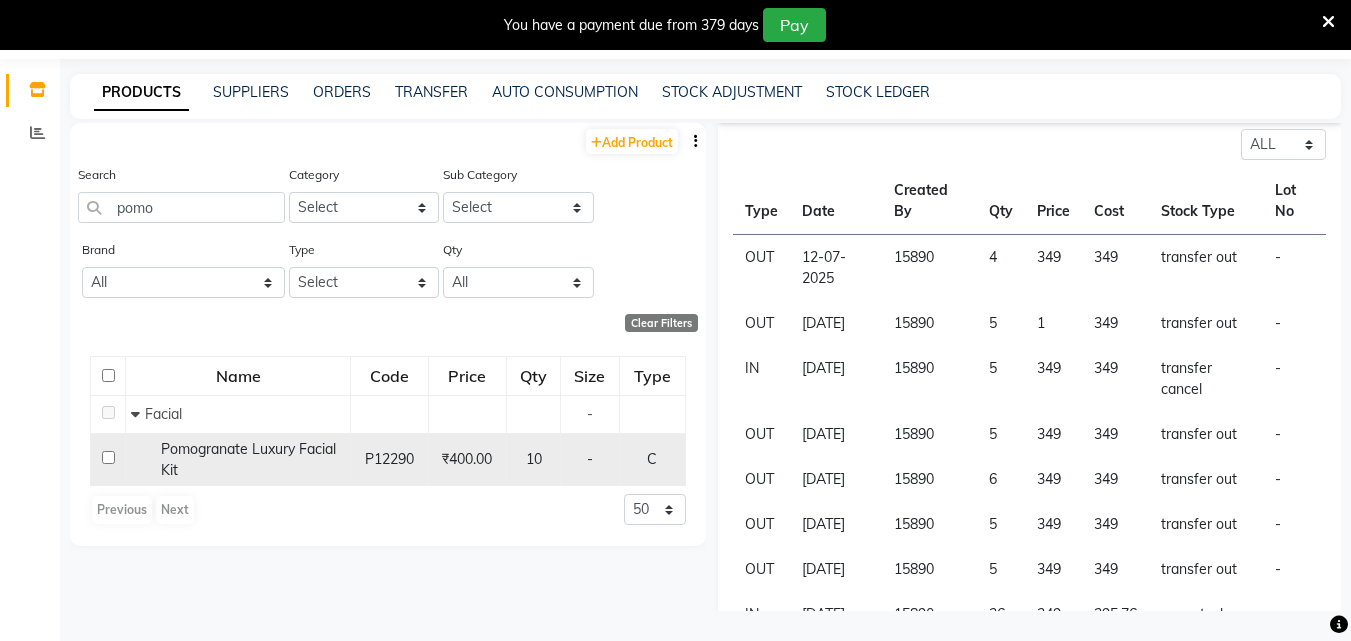 click on "Pomogranate Luxury Facial Kit" 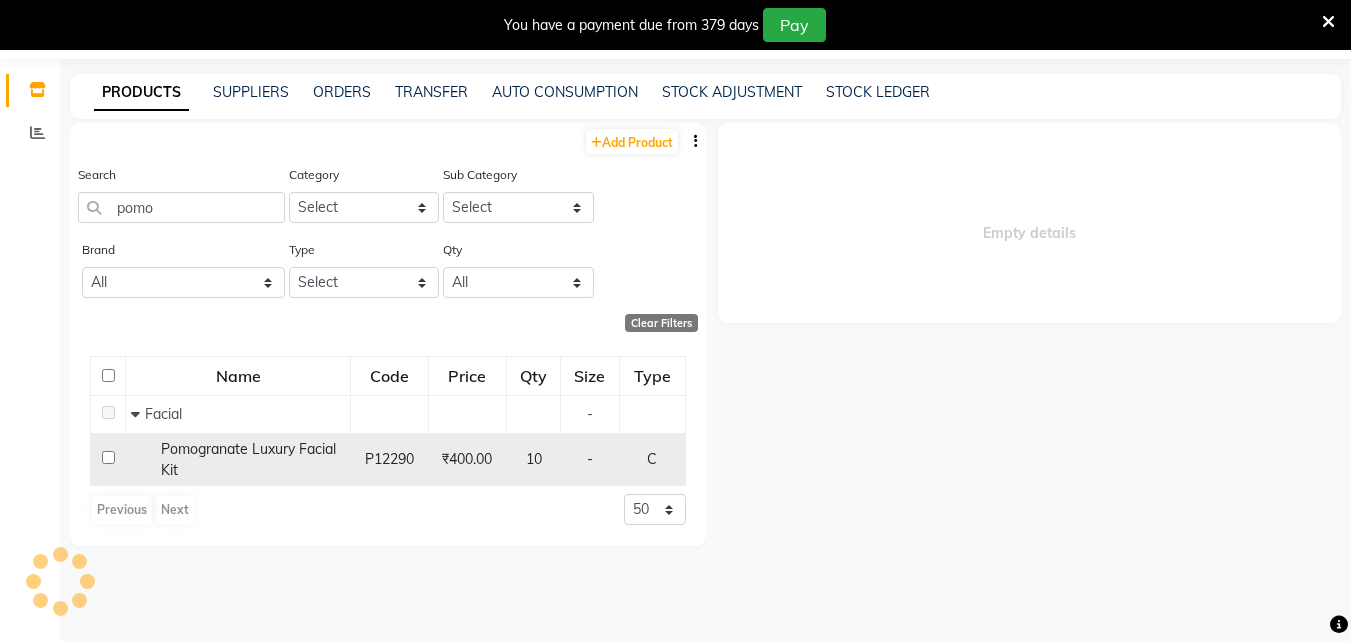 scroll, scrollTop: 0, scrollLeft: 0, axis: both 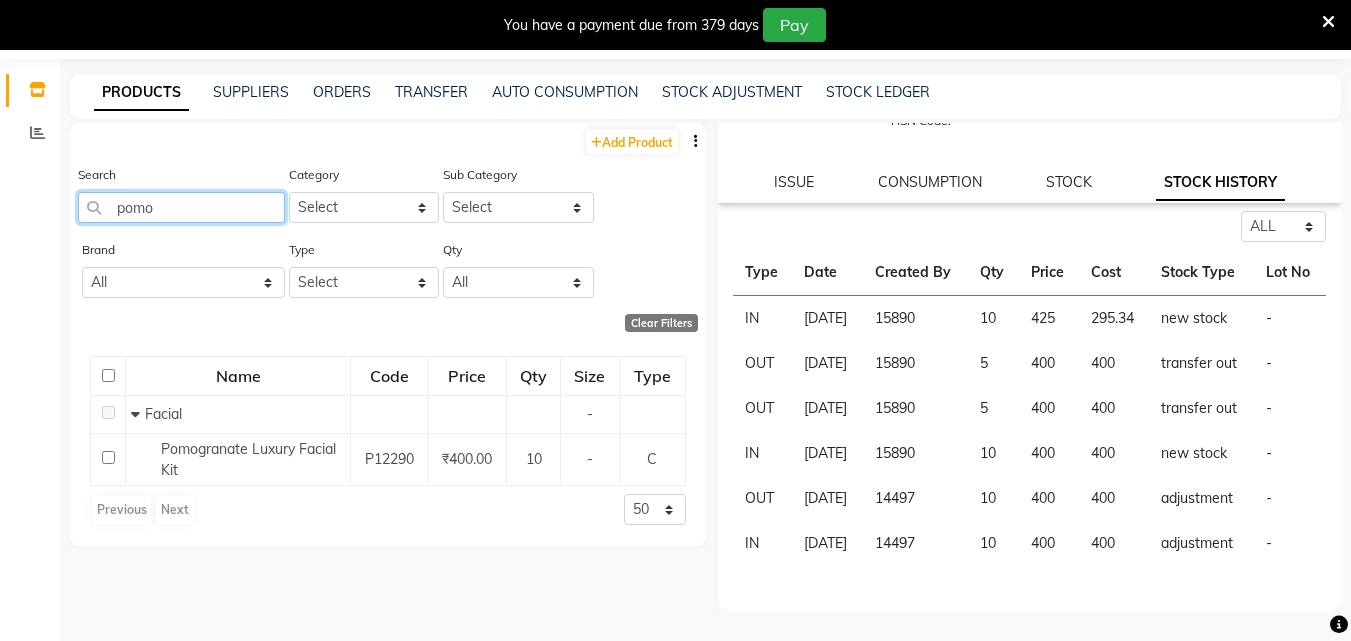 drag, startPoint x: 175, startPoint y: 202, endPoint x: 2, endPoint y: 212, distance: 173.28877 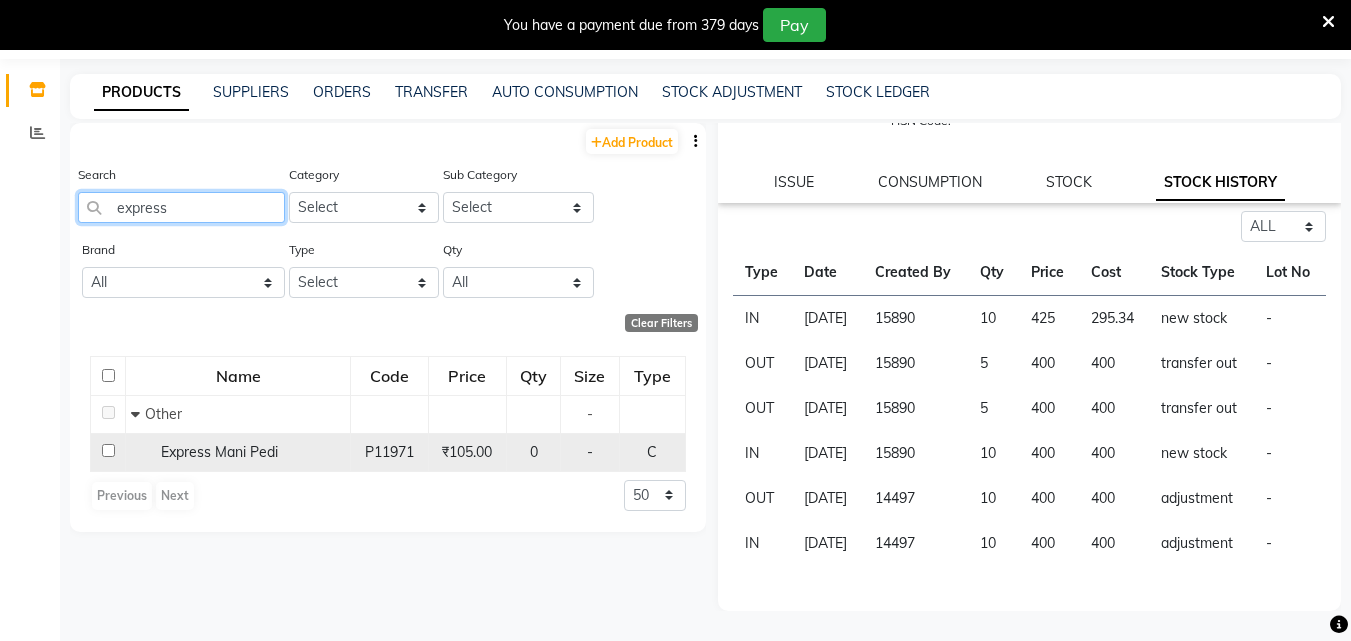 type on "express" 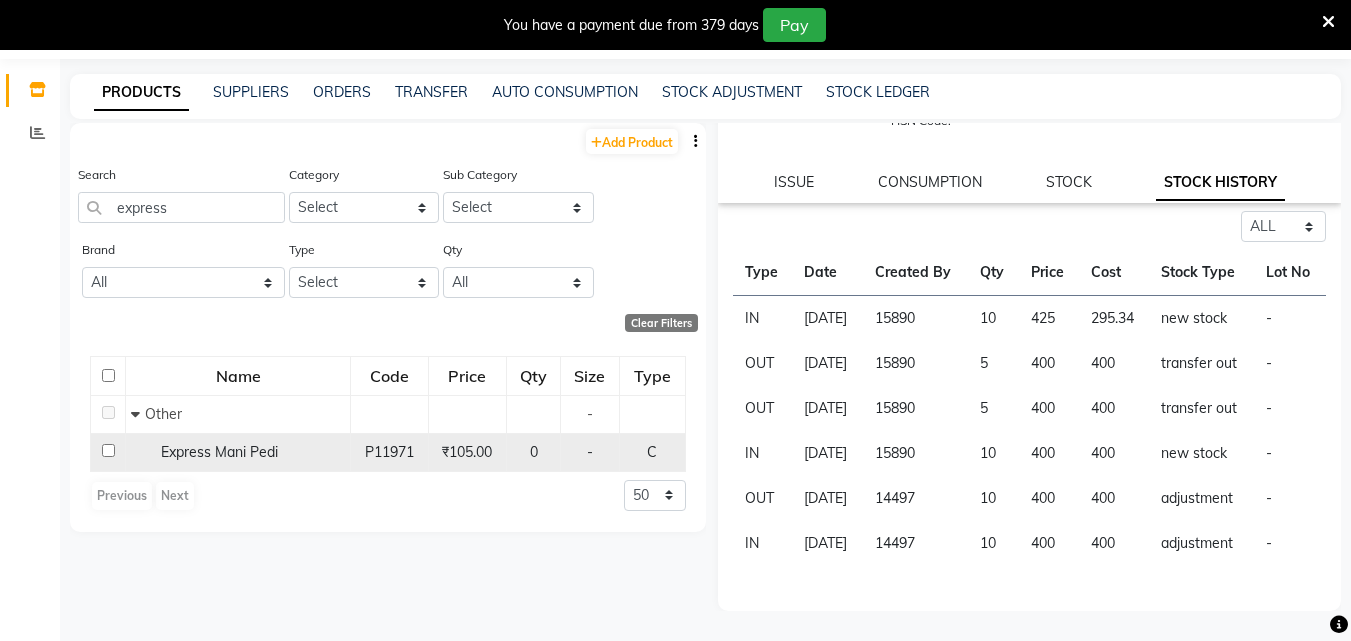 click on "Express Mani Pedi" 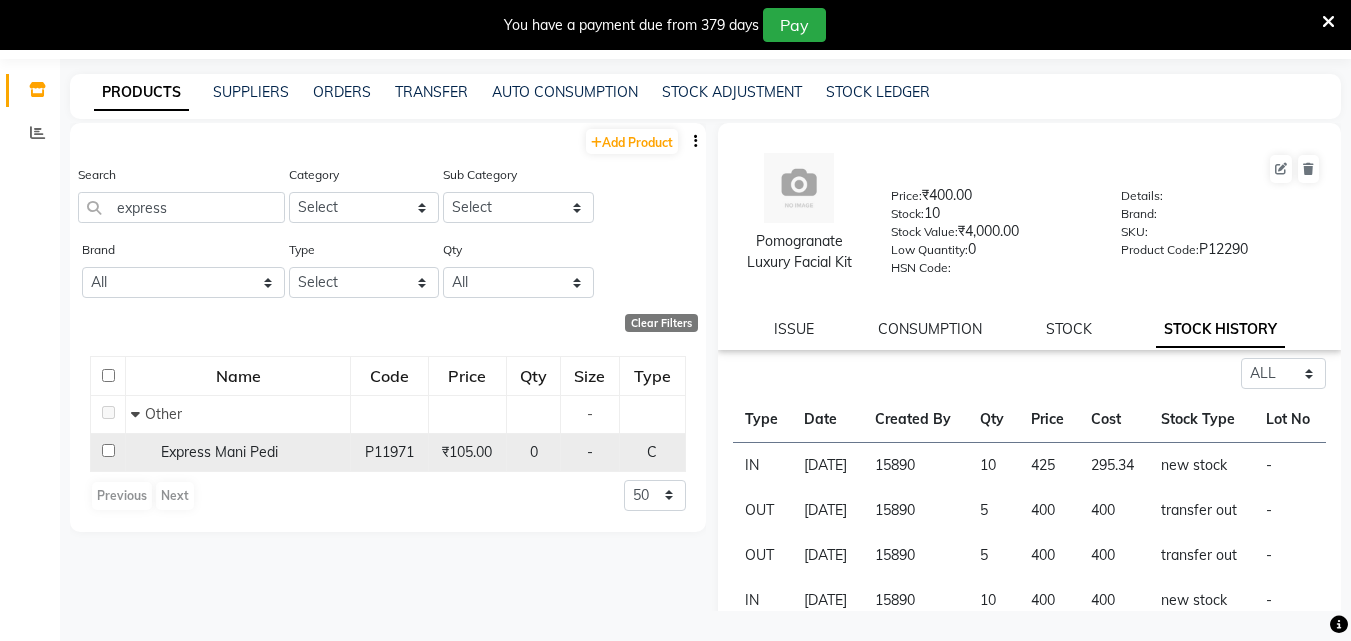 select on "all" 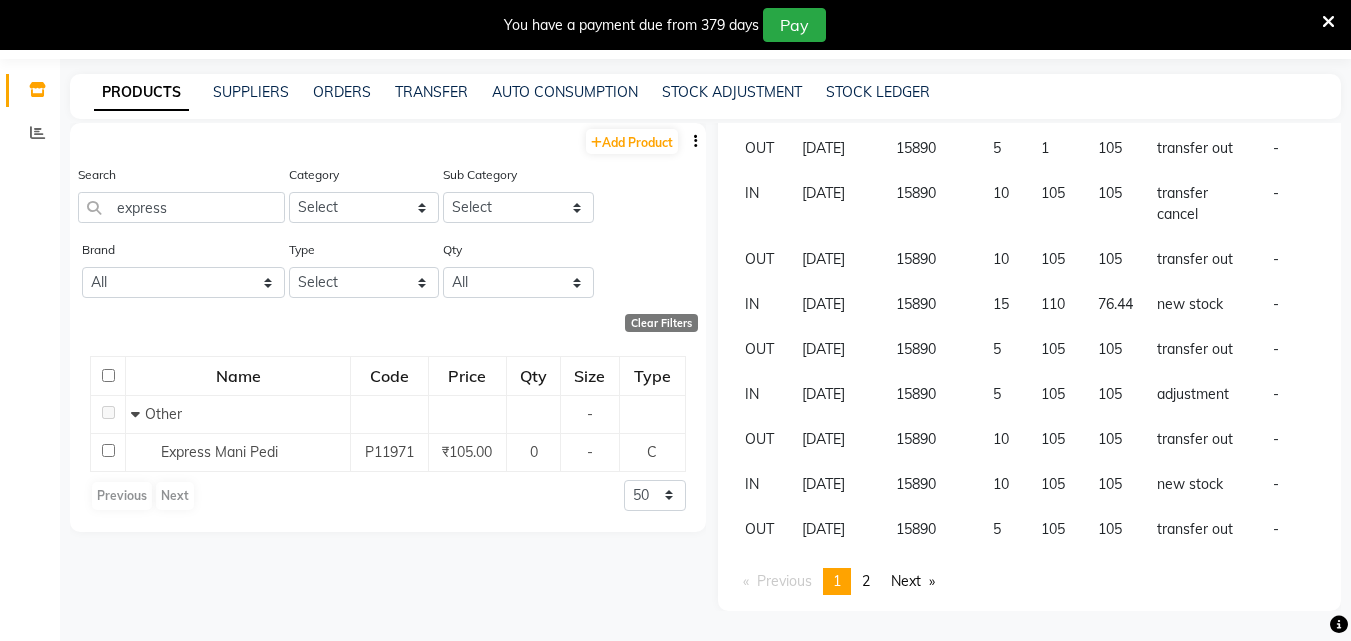 scroll, scrollTop: 572, scrollLeft: 0, axis: vertical 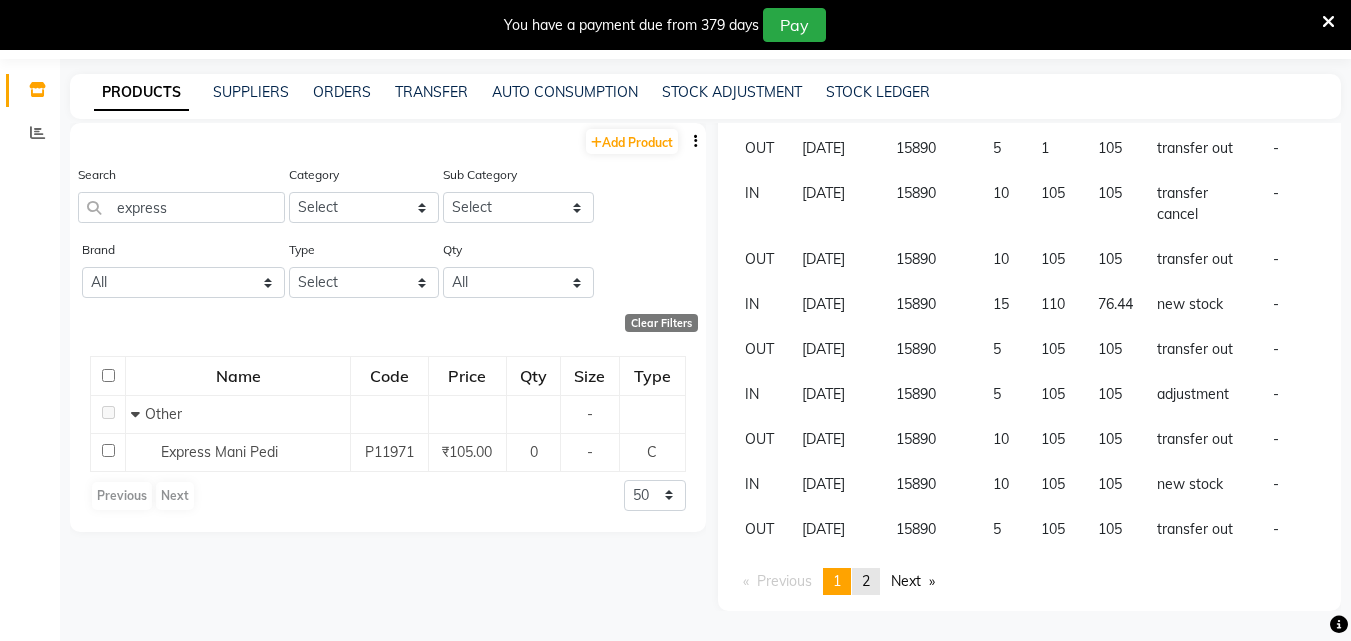 click on "2" at bounding box center (866, 581) 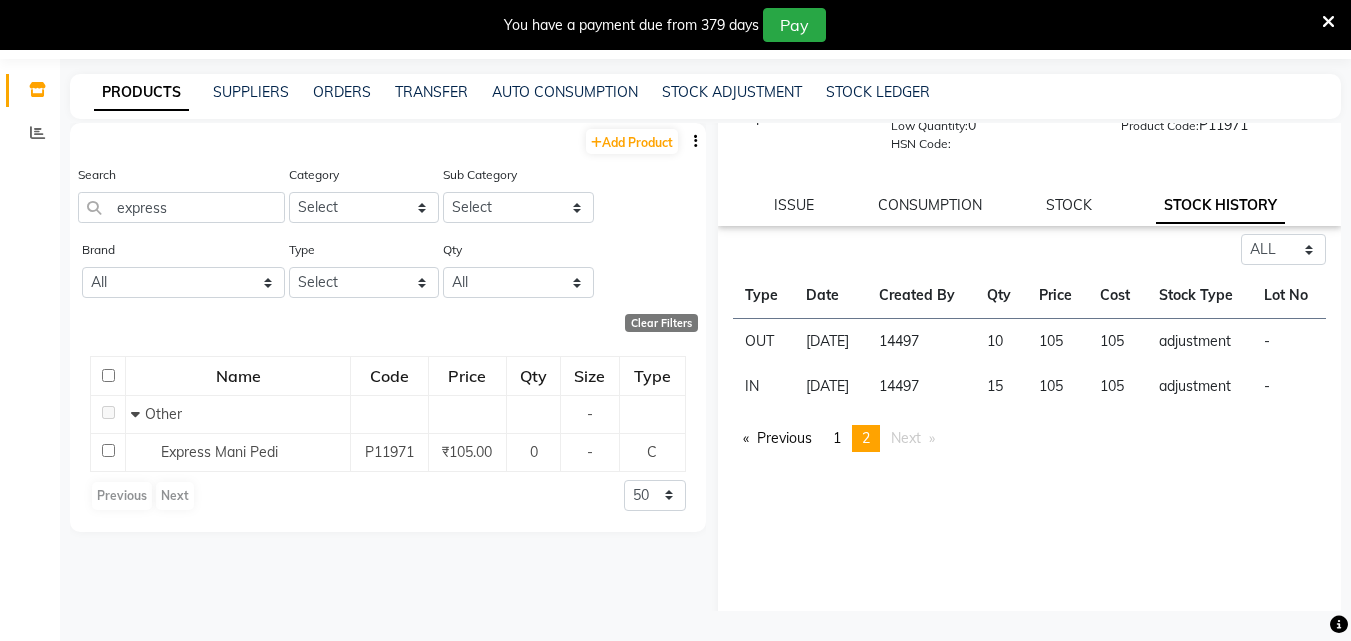 scroll, scrollTop: 147, scrollLeft: 0, axis: vertical 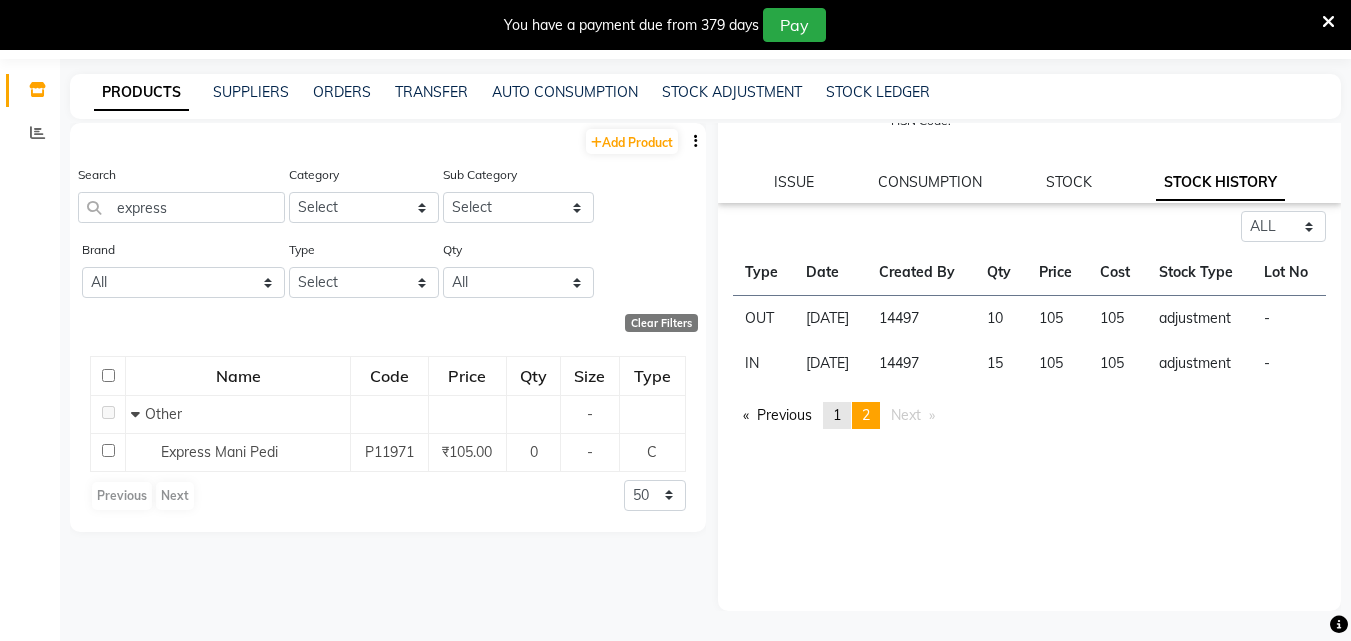 click on "1" at bounding box center [837, 415] 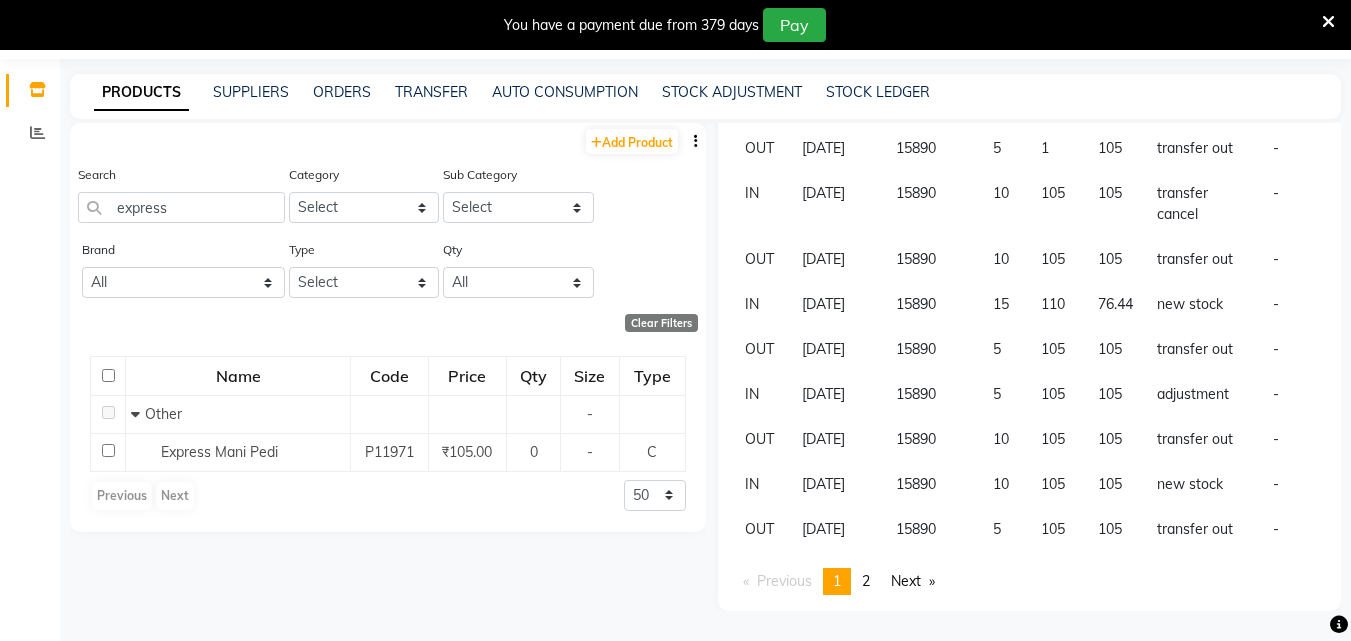 scroll, scrollTop: 572, scrollLeft: 0, axis: vertical 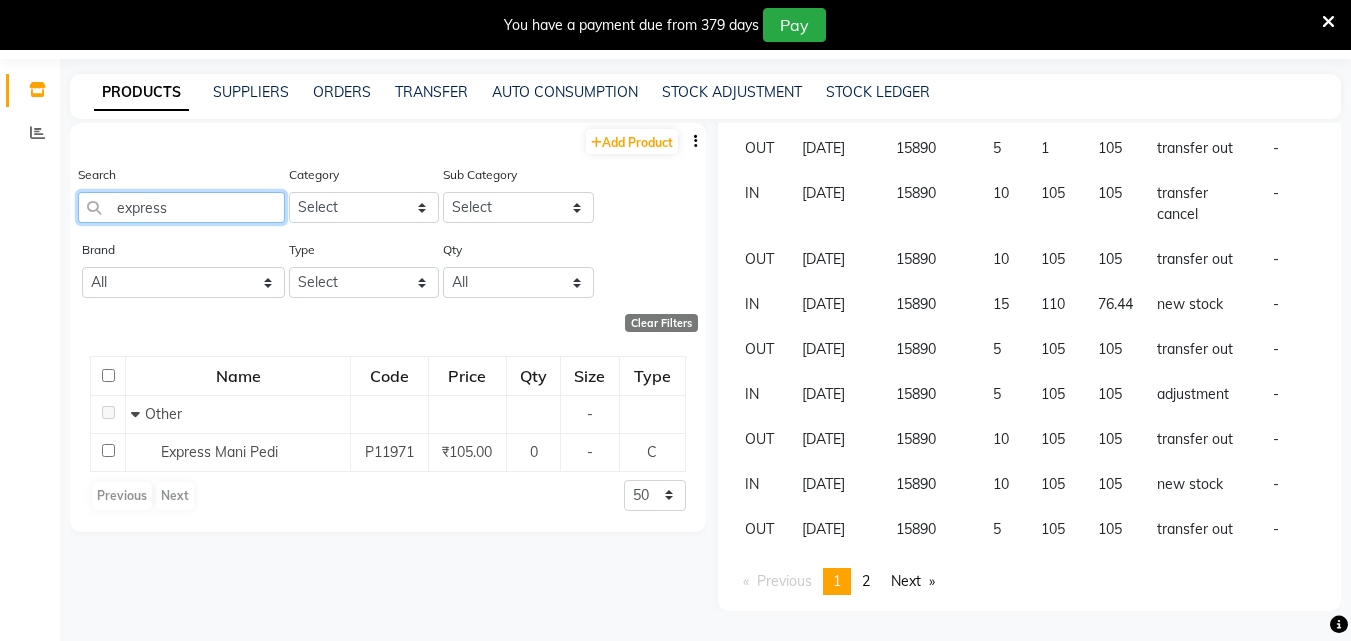 drag, startPoint x: 178, startPoint y: 196, endPoint x: 0, endPoint y: 213, distance: 178.80995 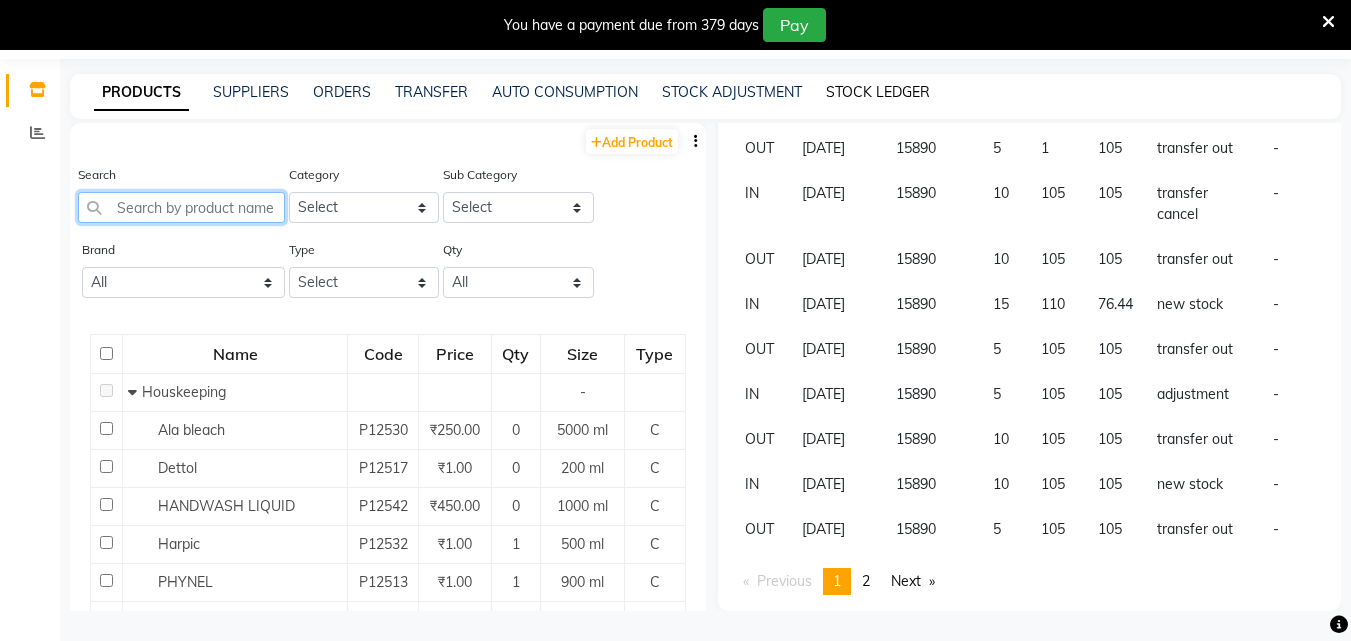 type 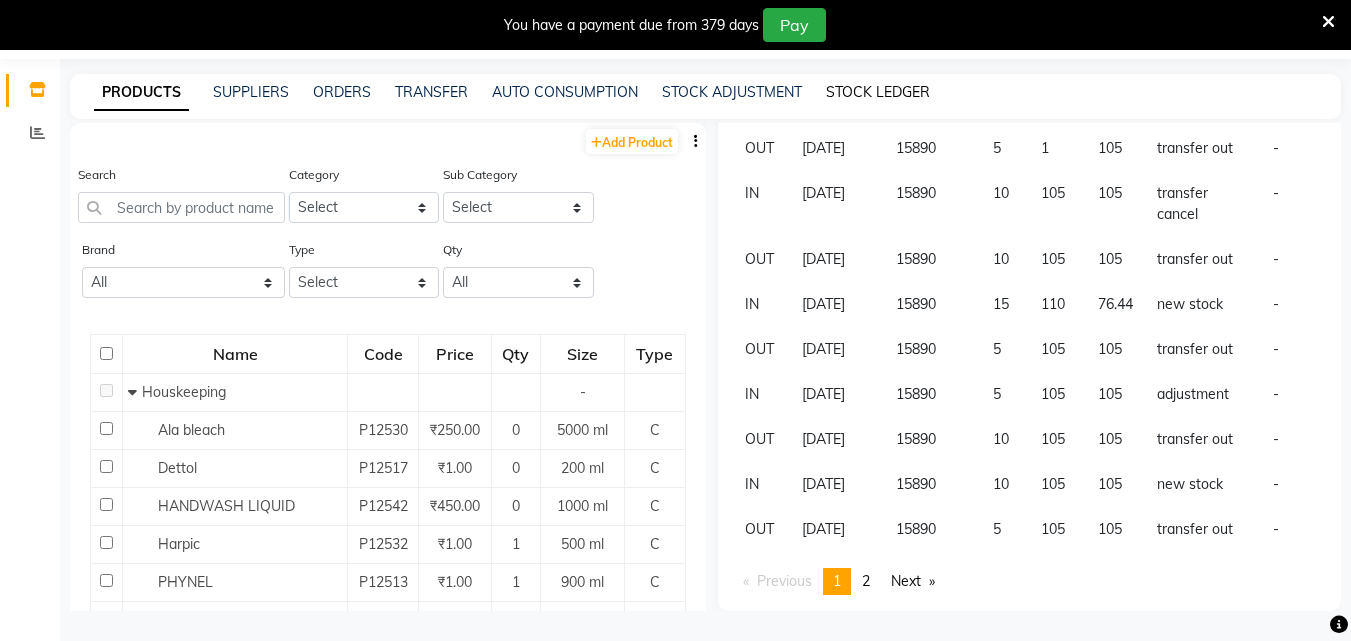 click on "STOCK LEDGER" 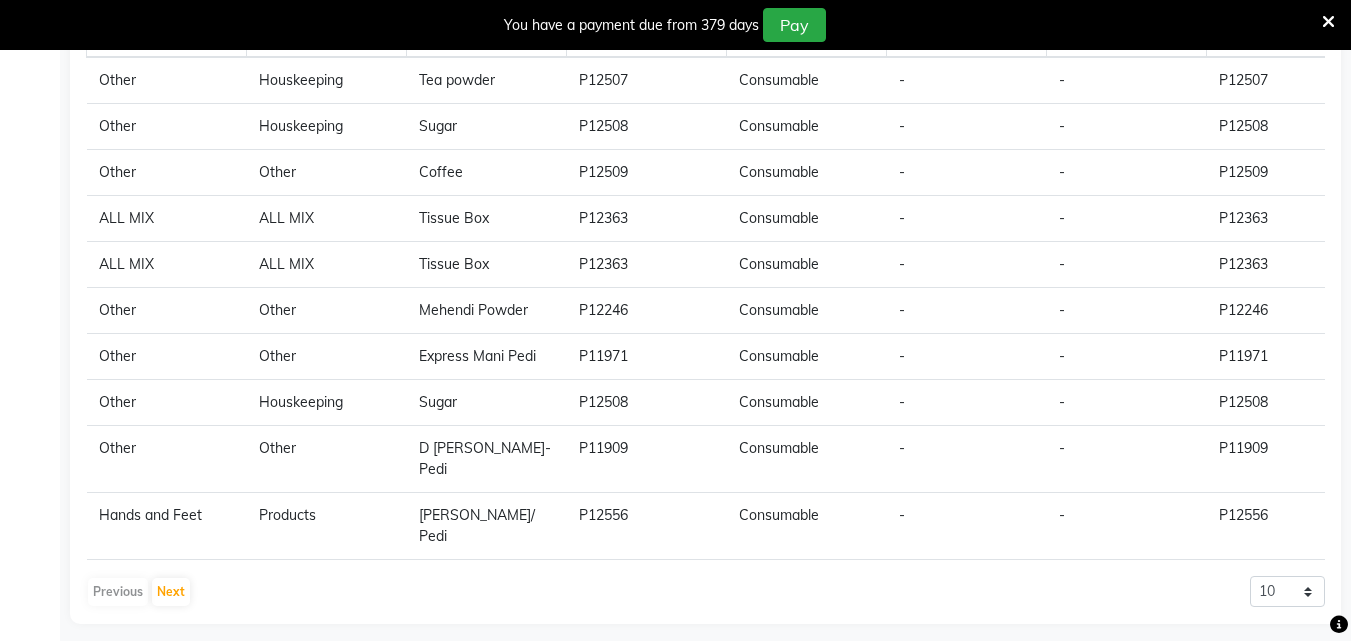 scroll, scrollTop: 278, scrollLeft: 0, axis: vertical 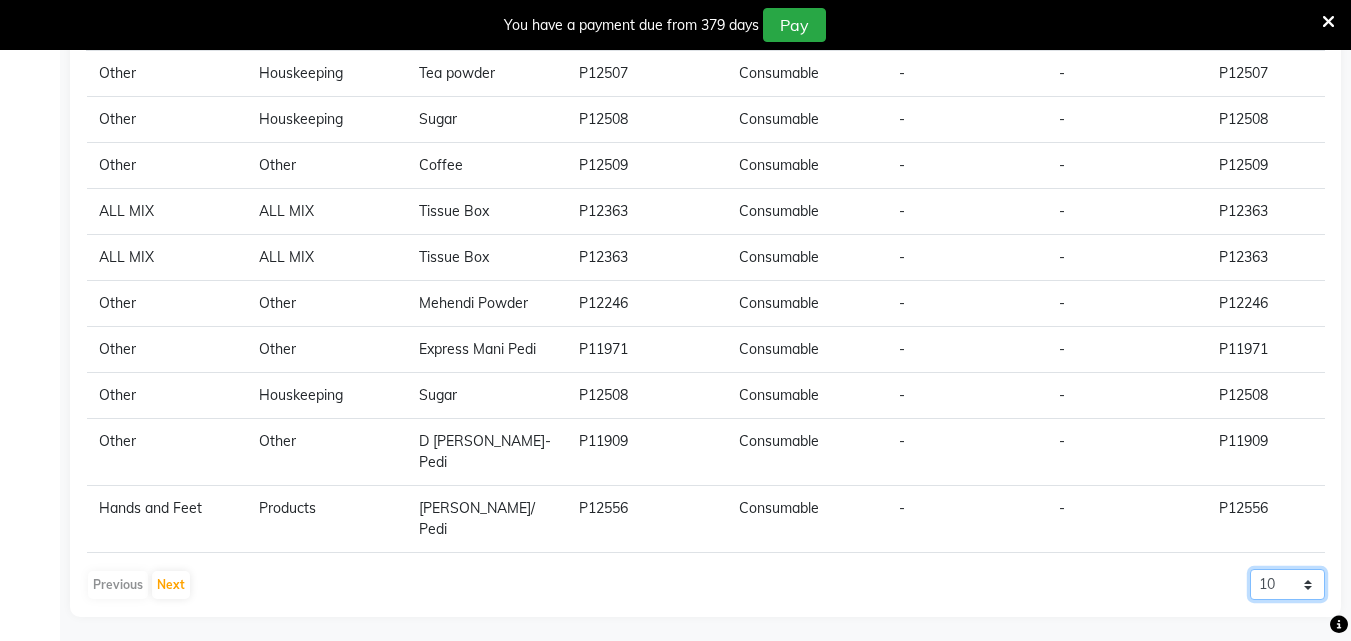 click on "10 20 50" 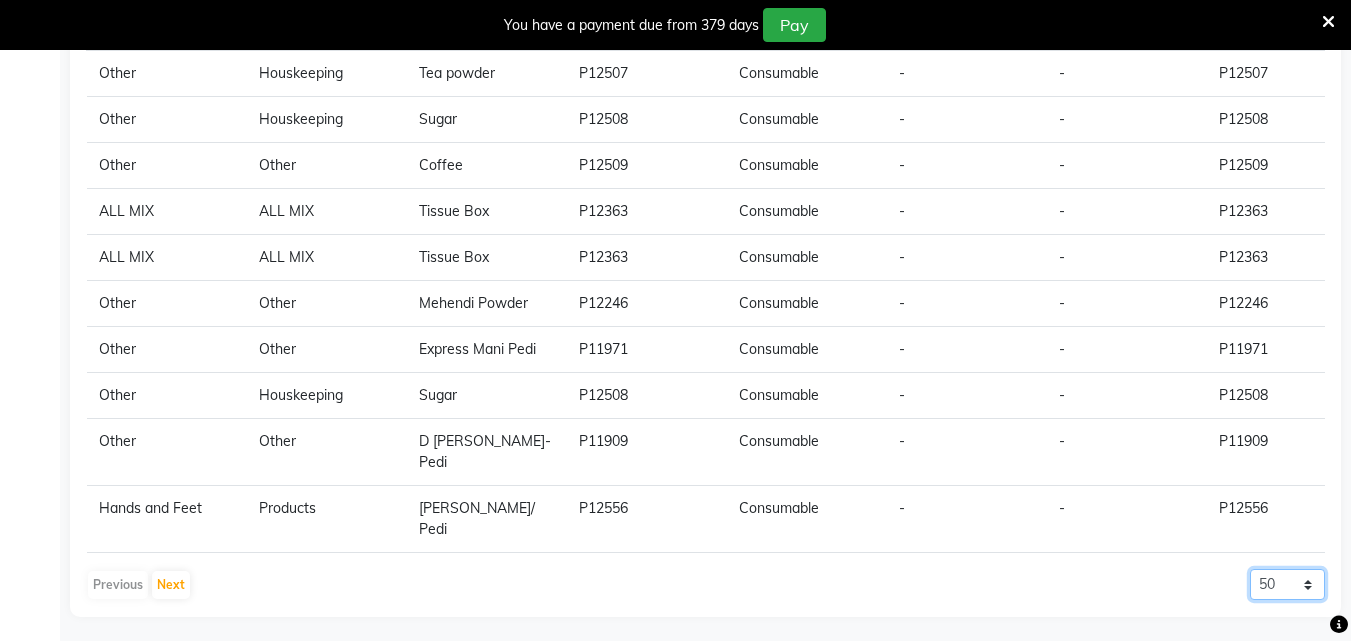 click on "10 20 50" 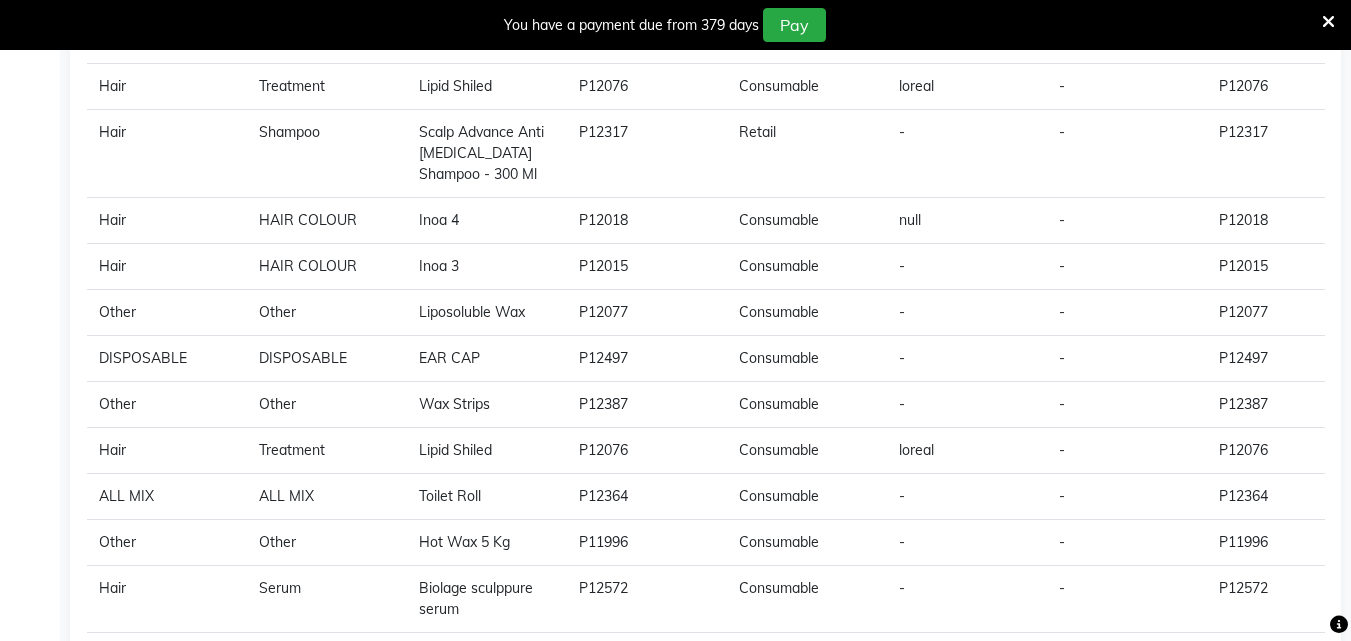 scroll, scrollTop: 2454, scrollLeft: 0, axis: vertical 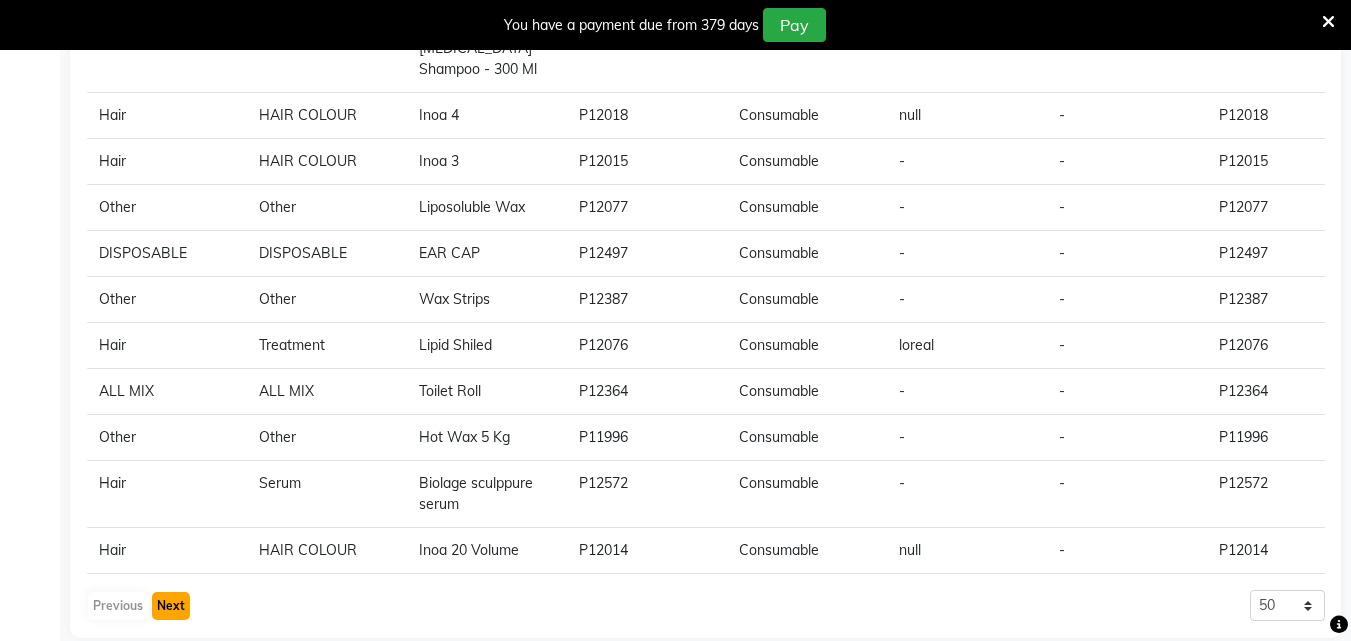 click on "Next" 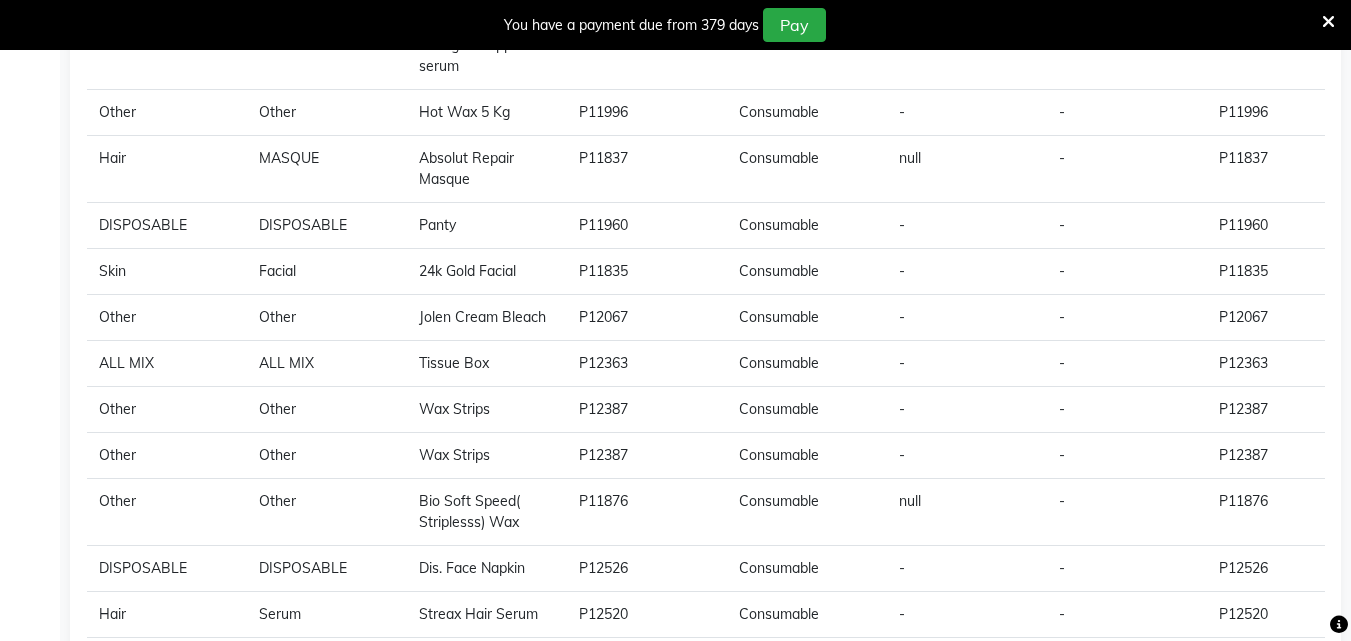 scroll, scrollTop: 0, scrollLeft: 0, axis: both 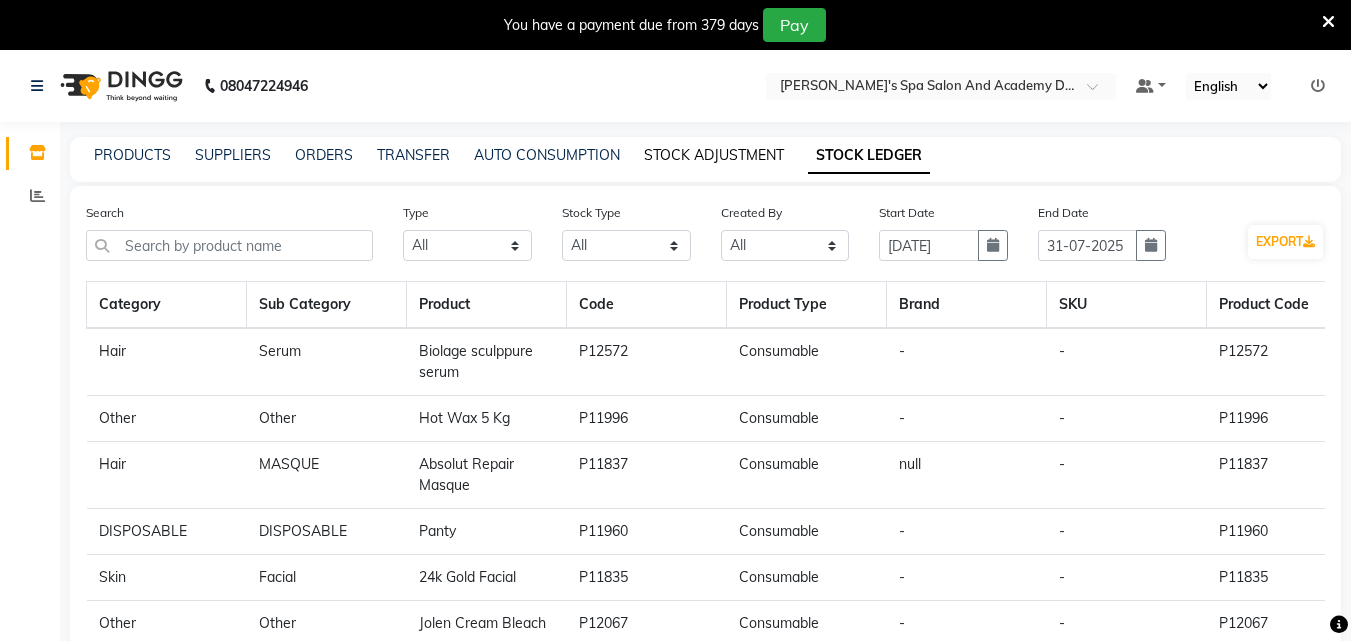 click on "STOCK ADJUSTMENT" 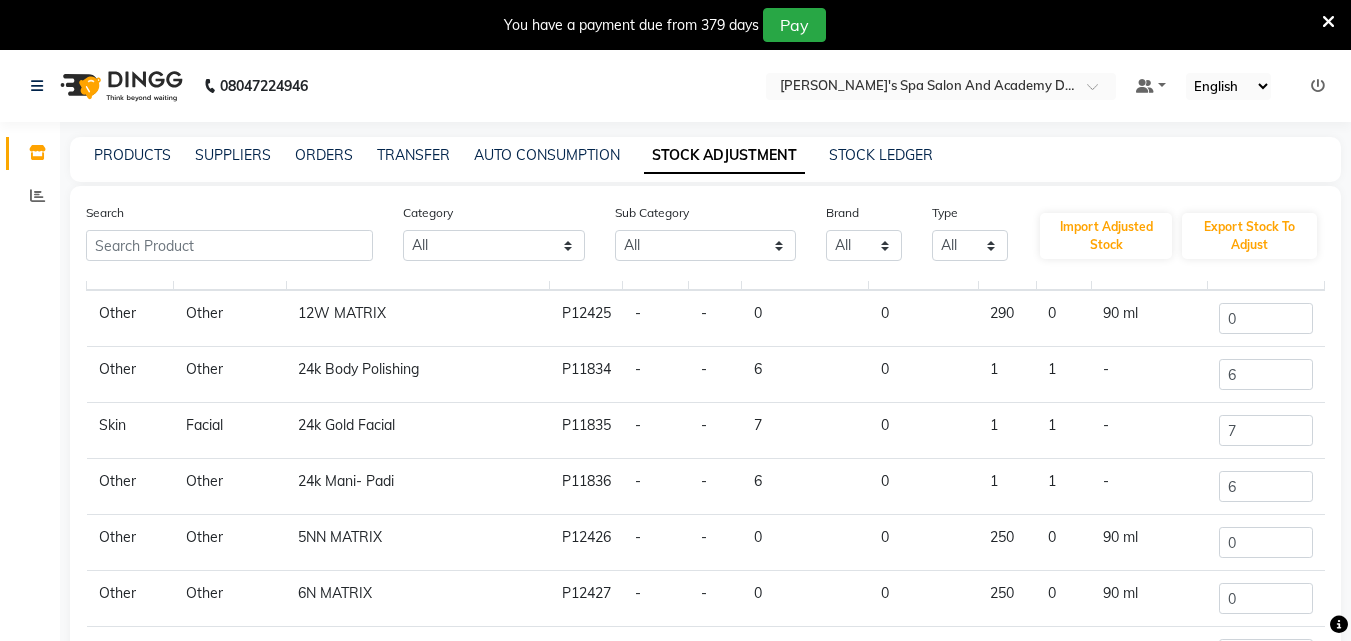 scroll, scrollTop: 156, scrollLeft: 0, axis: vertical 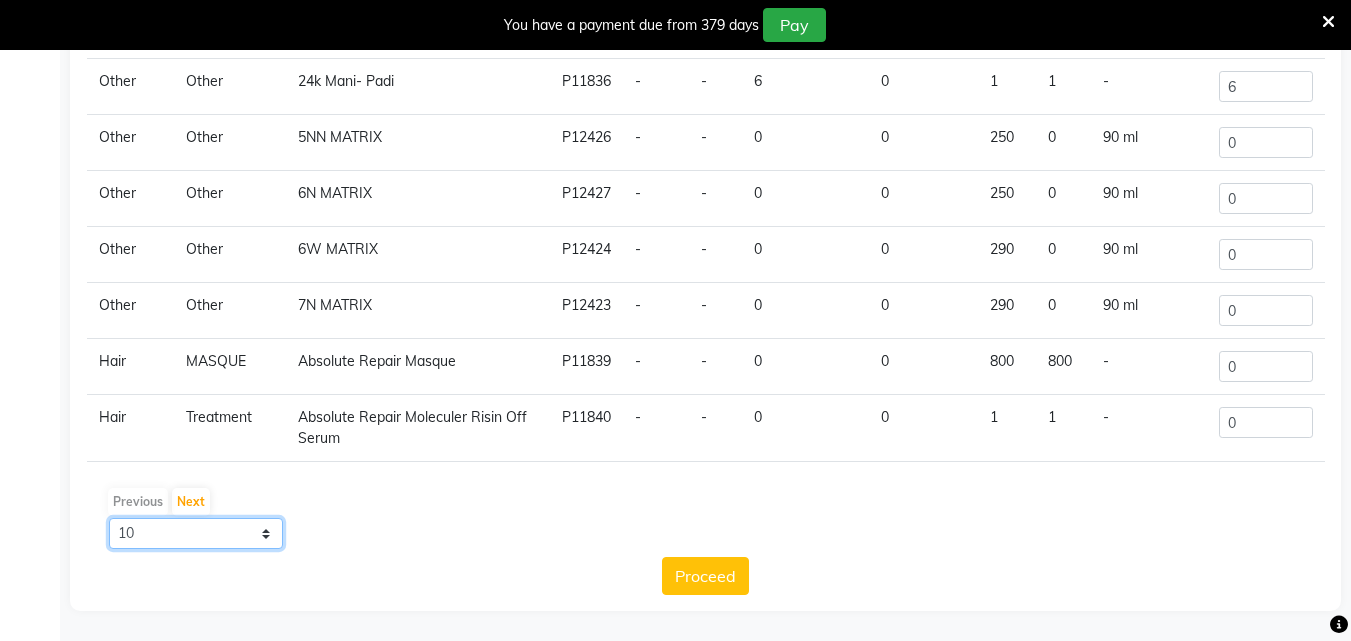 click on "10 50 100" 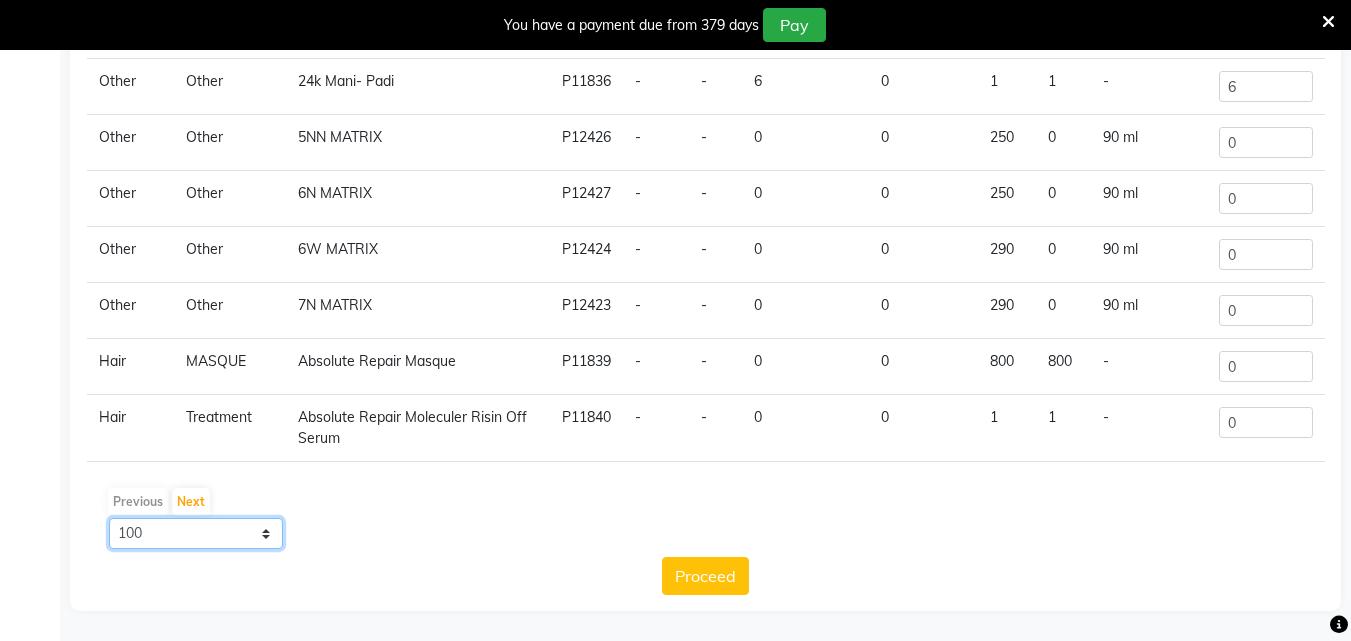click on "10 50 100" 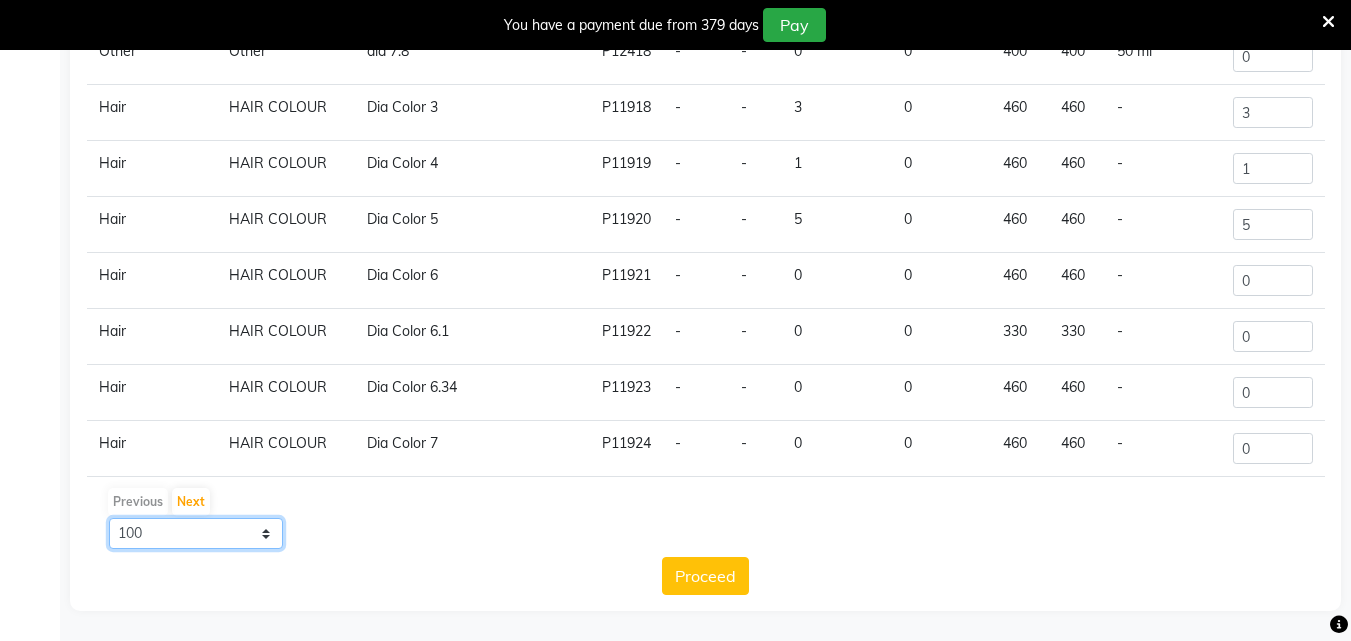 scroll, scrollTop: 5394, scrollLeft: 0, axis: vertical 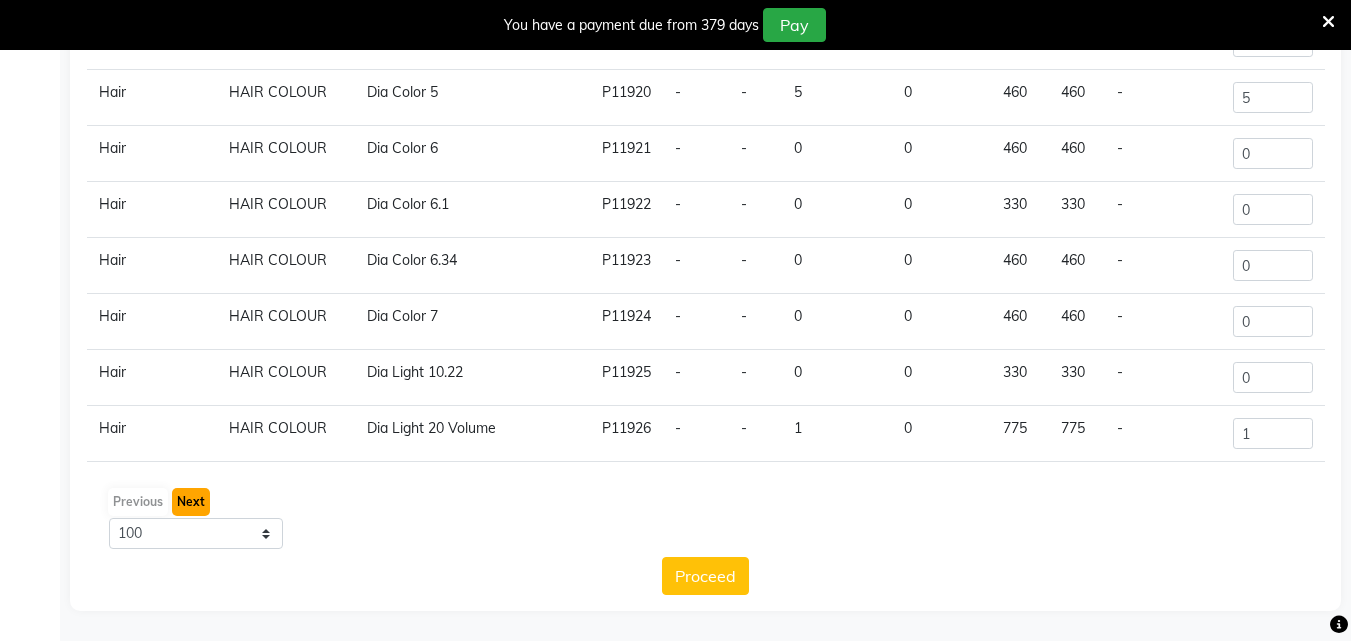 click on "Next" 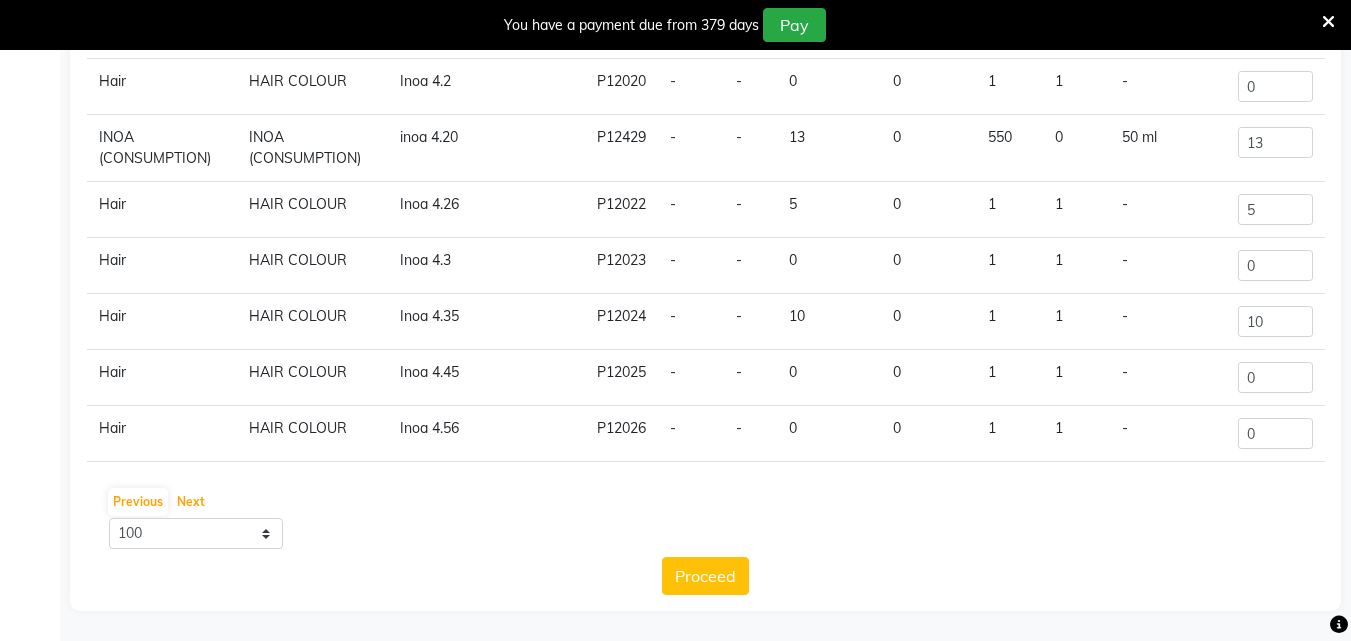 scroll, scrollTop: 5350, scrollLeft: 0, axis: vertical 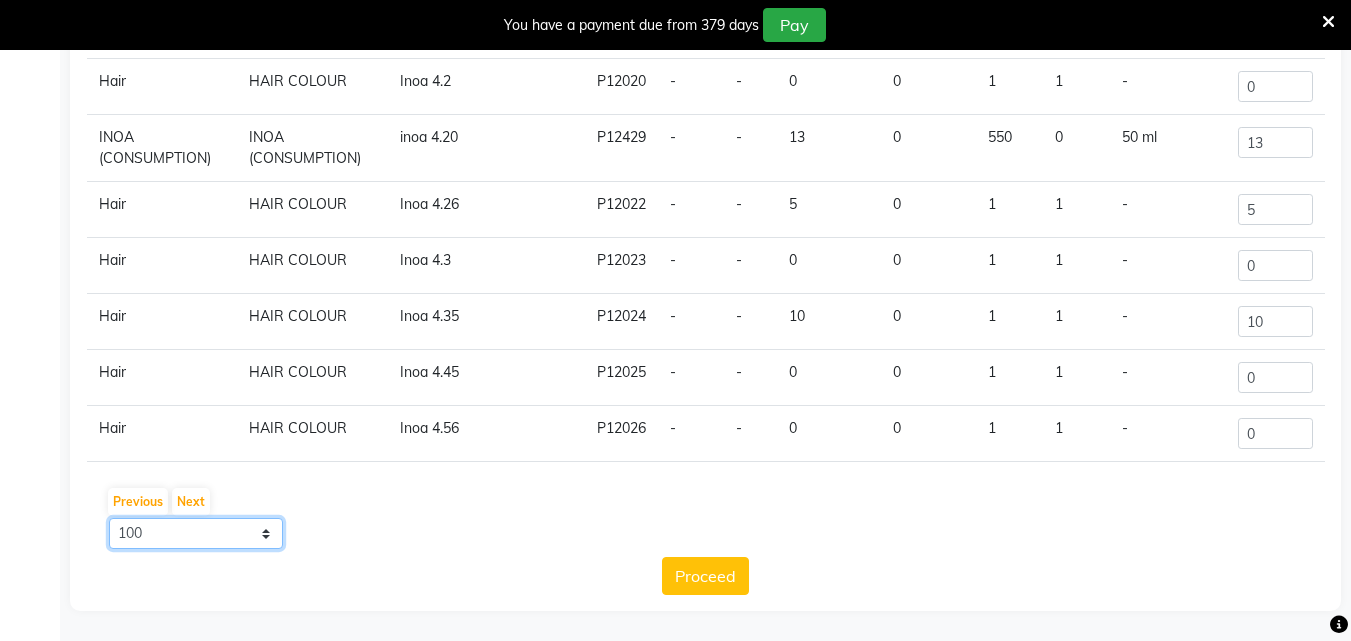 click on "10 50 100" 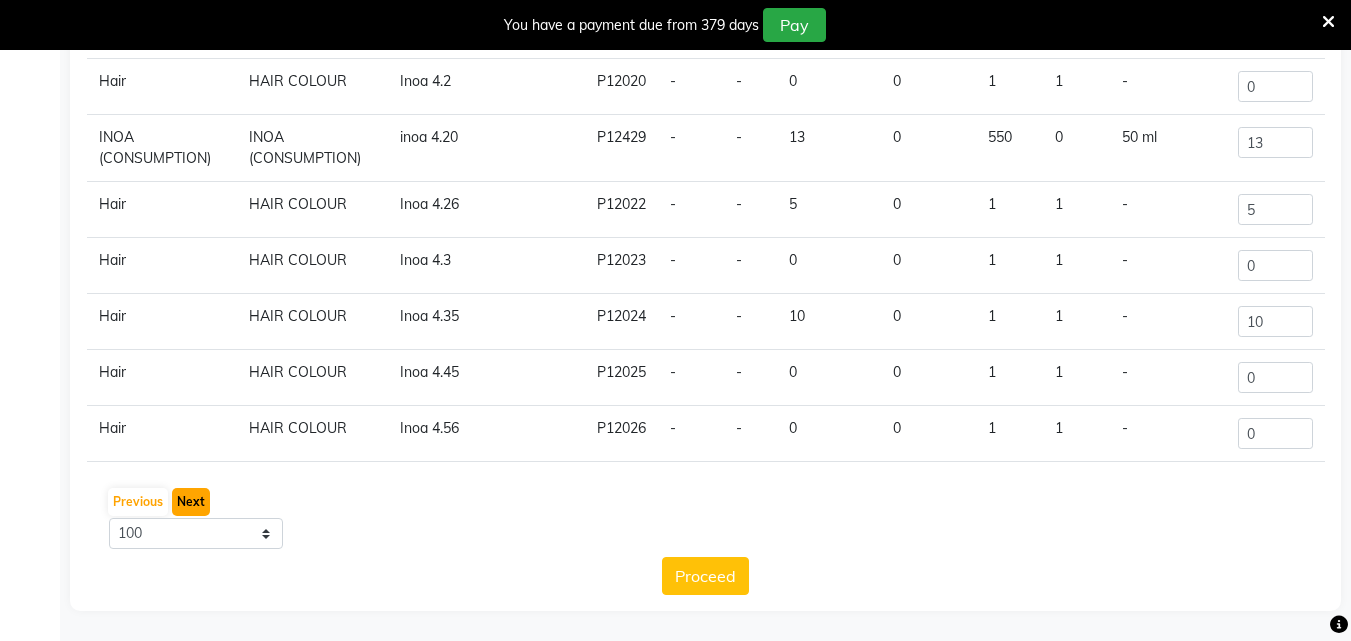 click on "Next" 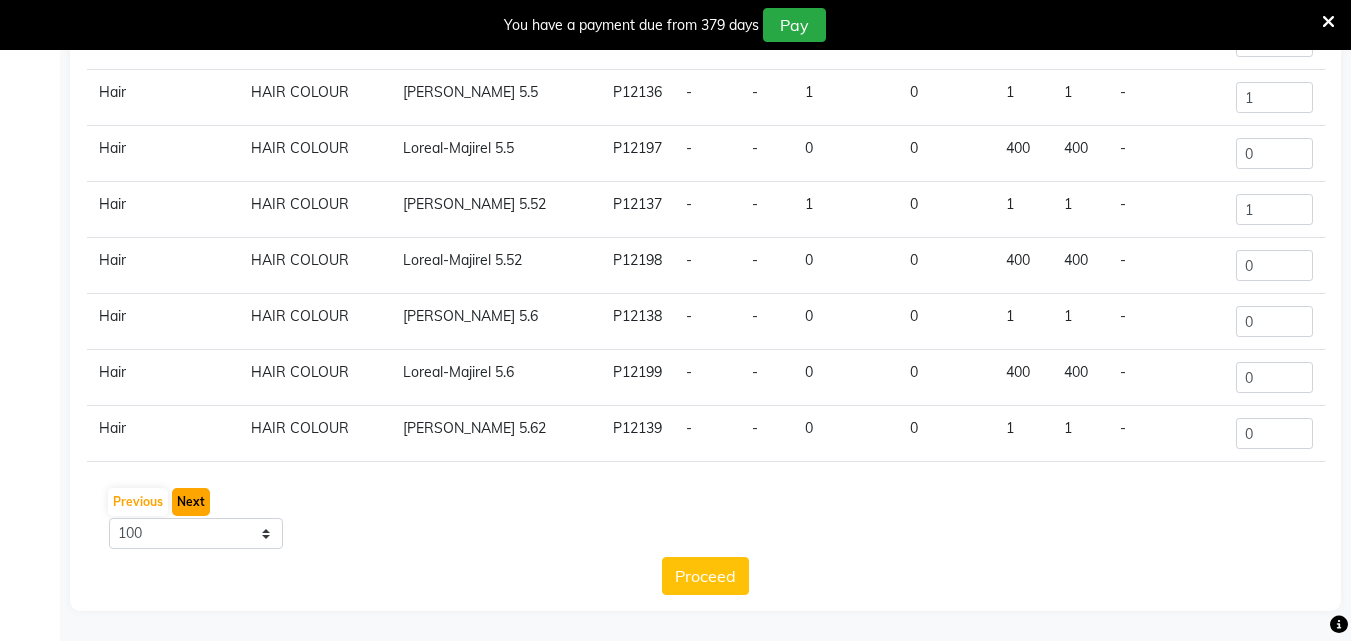 click on "Next" 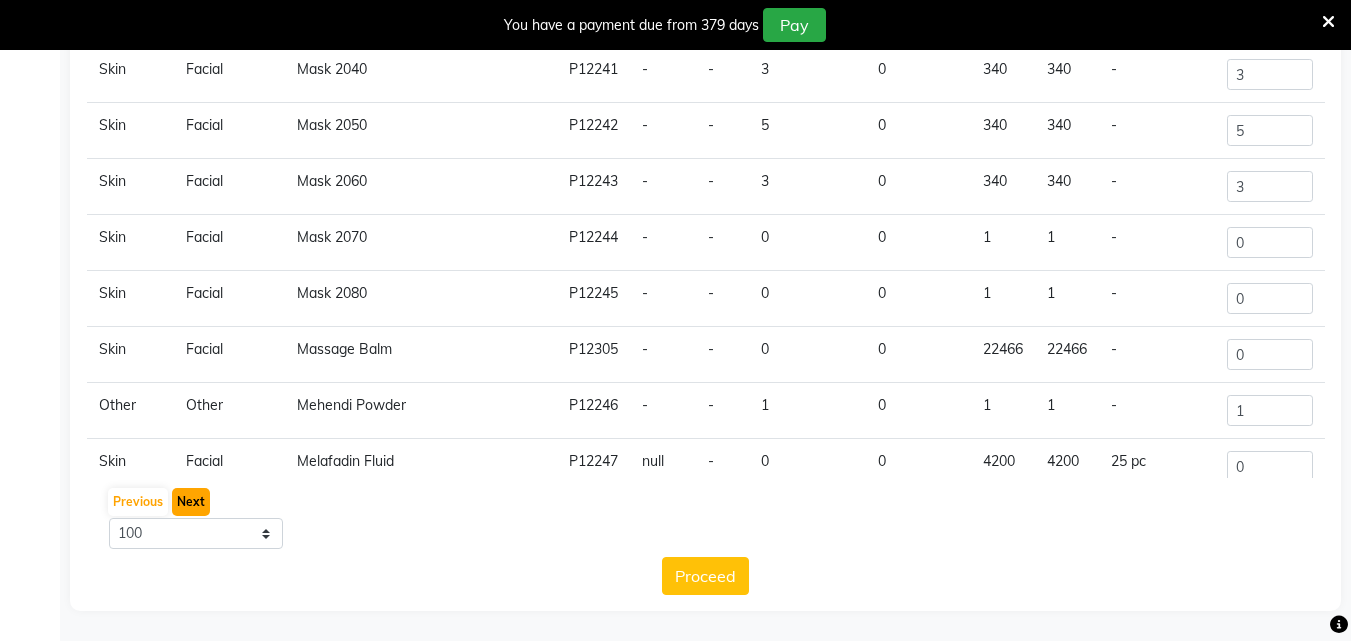 scroll, scrollTop: 5394, scrollLeft: 0, axis: vertical 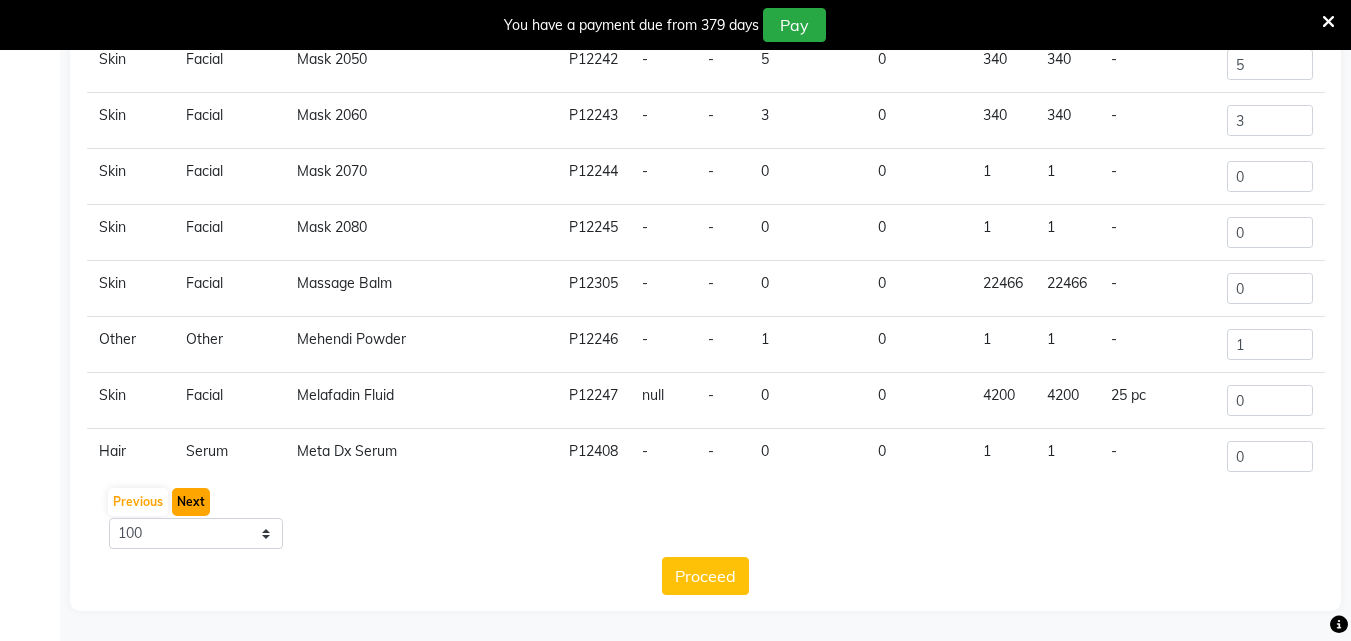 click on "Next" 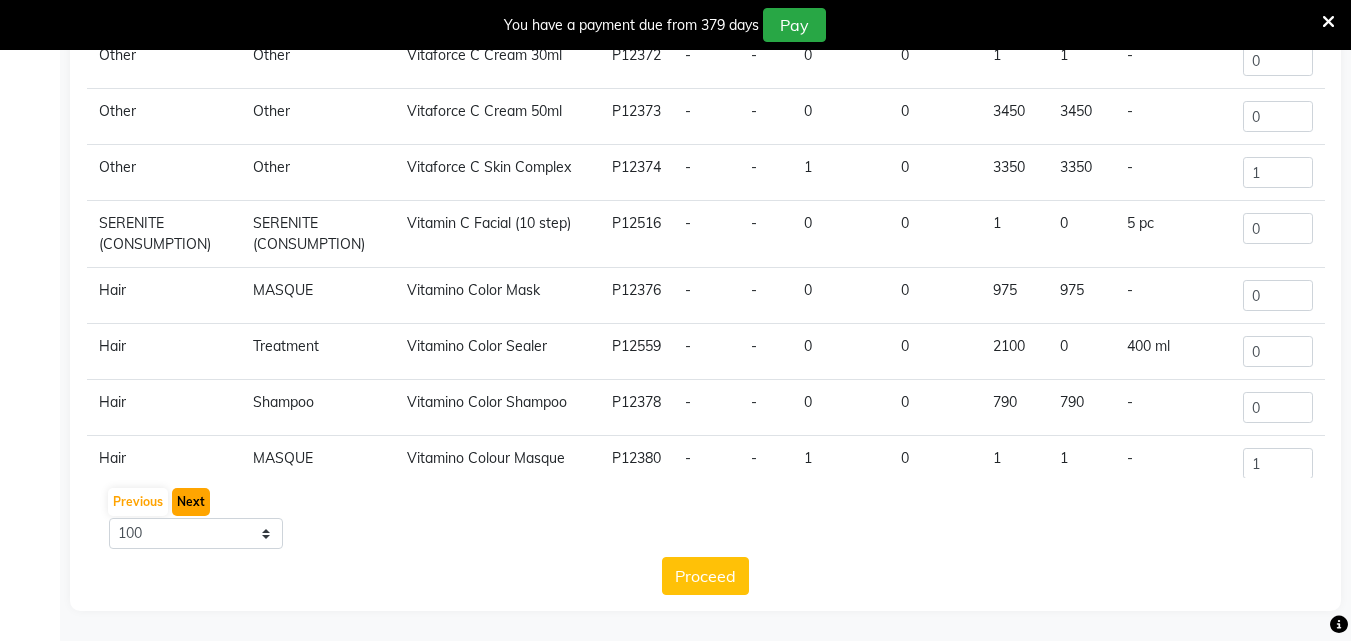 click on "Next" 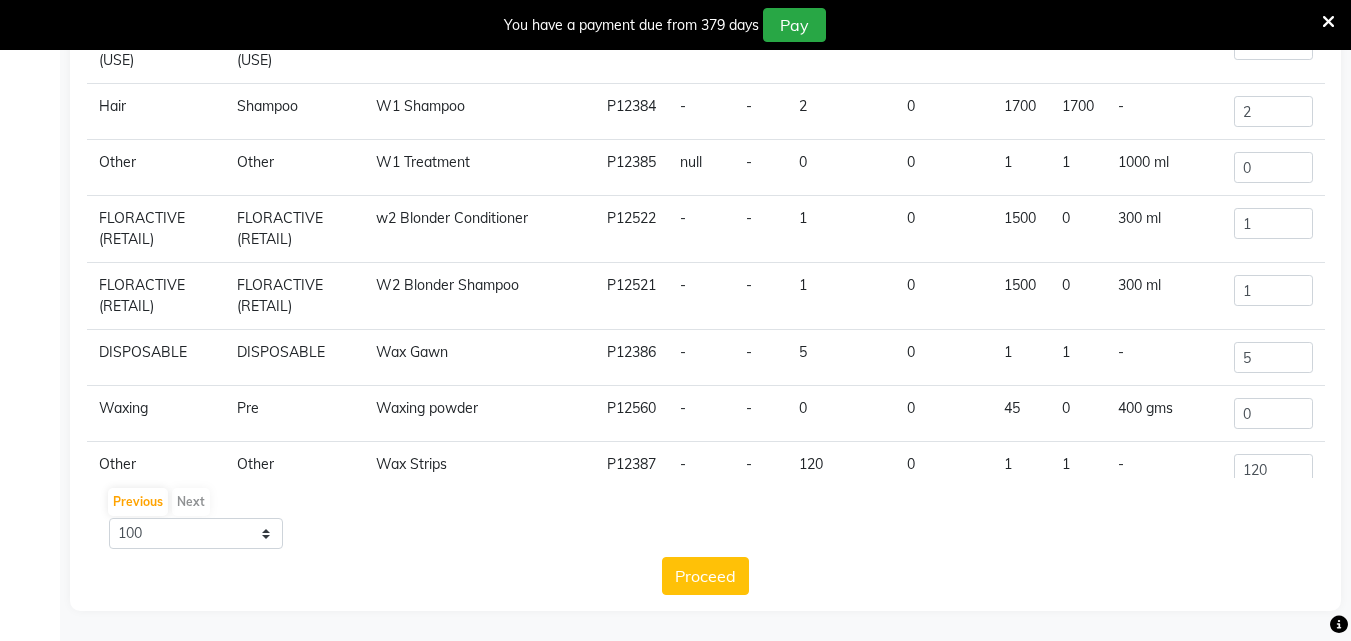 scroll, scrollTop: 0, scrollLeft: 0, axis: both 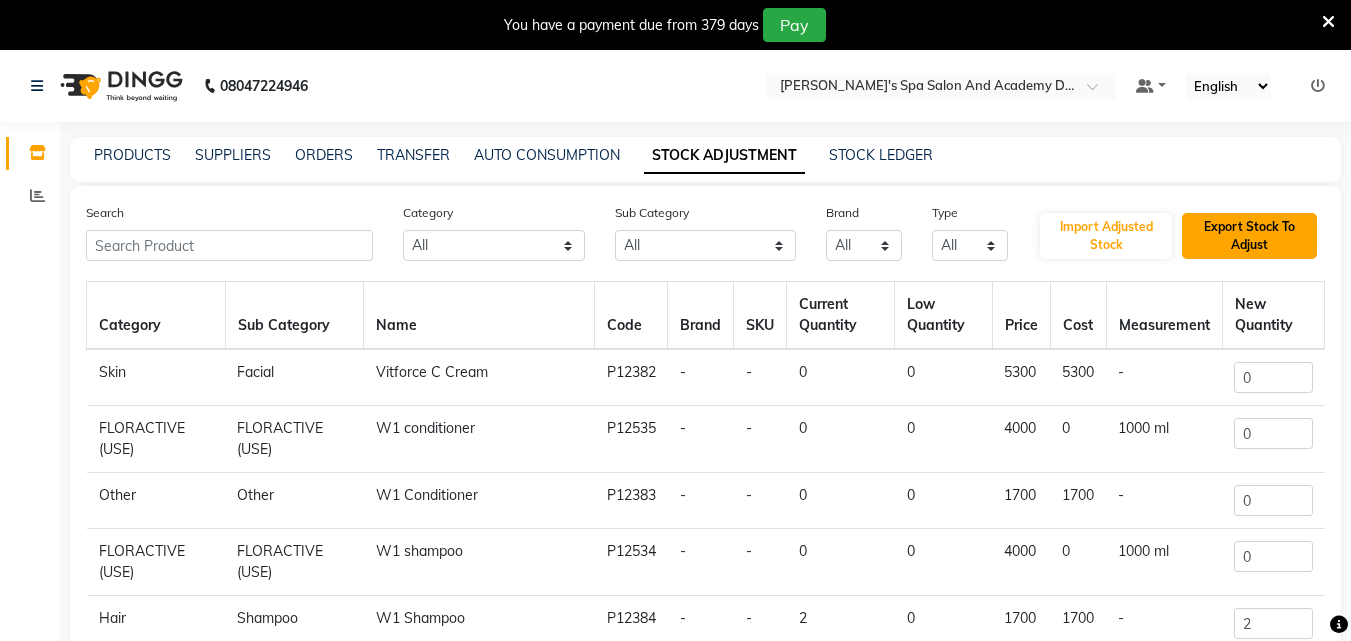 click on "Export Stock To Adjust" 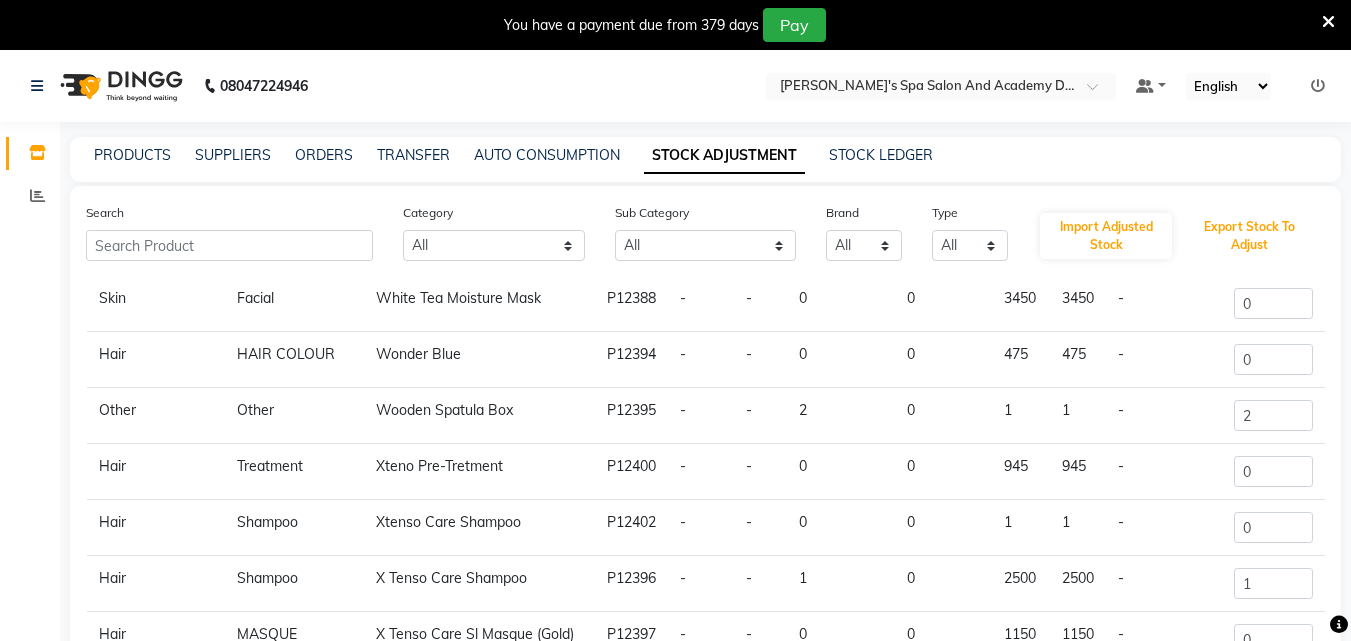 scroll, scrollTop: 1297, scrollLeft: 0, axis: vertical 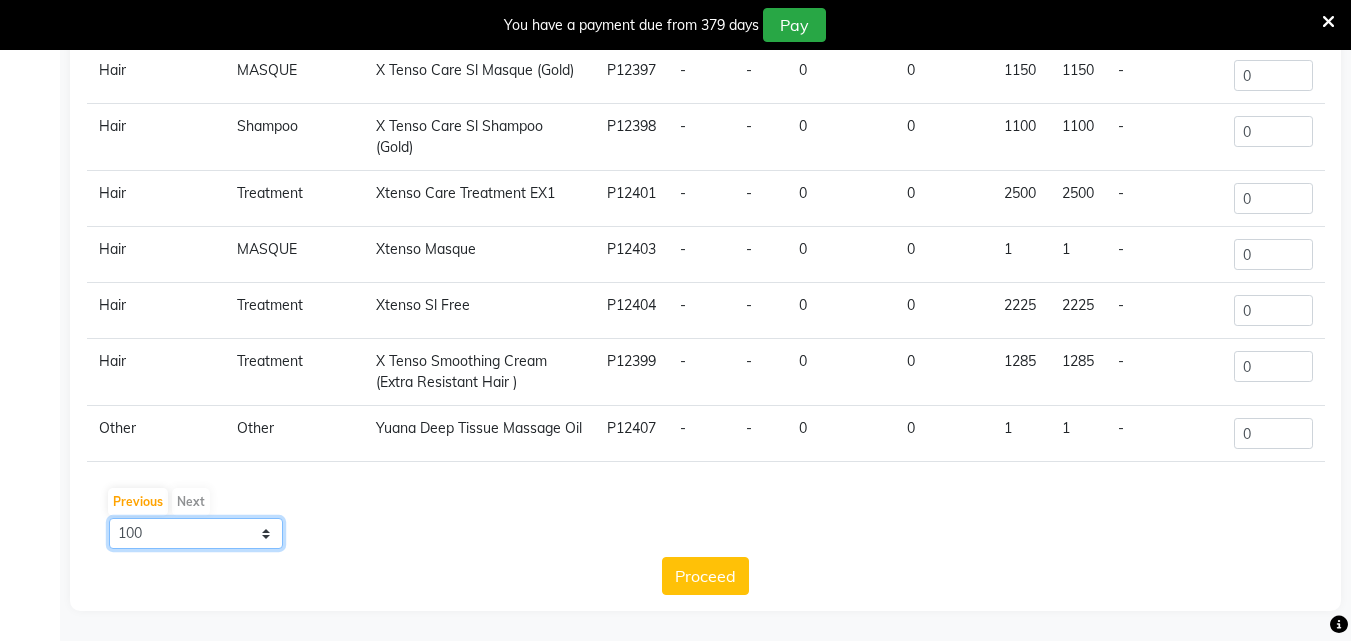 click on "10 50 100" 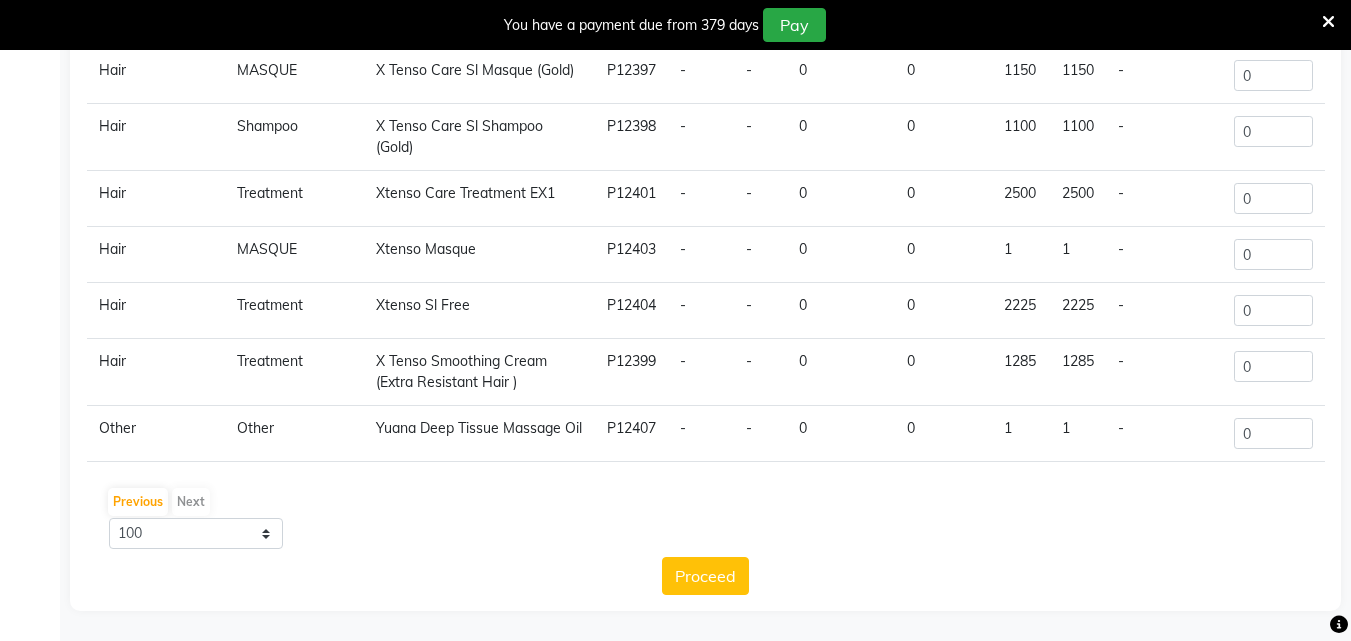 drag, startPoint x: 375, startPoint y: 345, endPoint x: 528, endPoint y: 374, distance: 155.72412 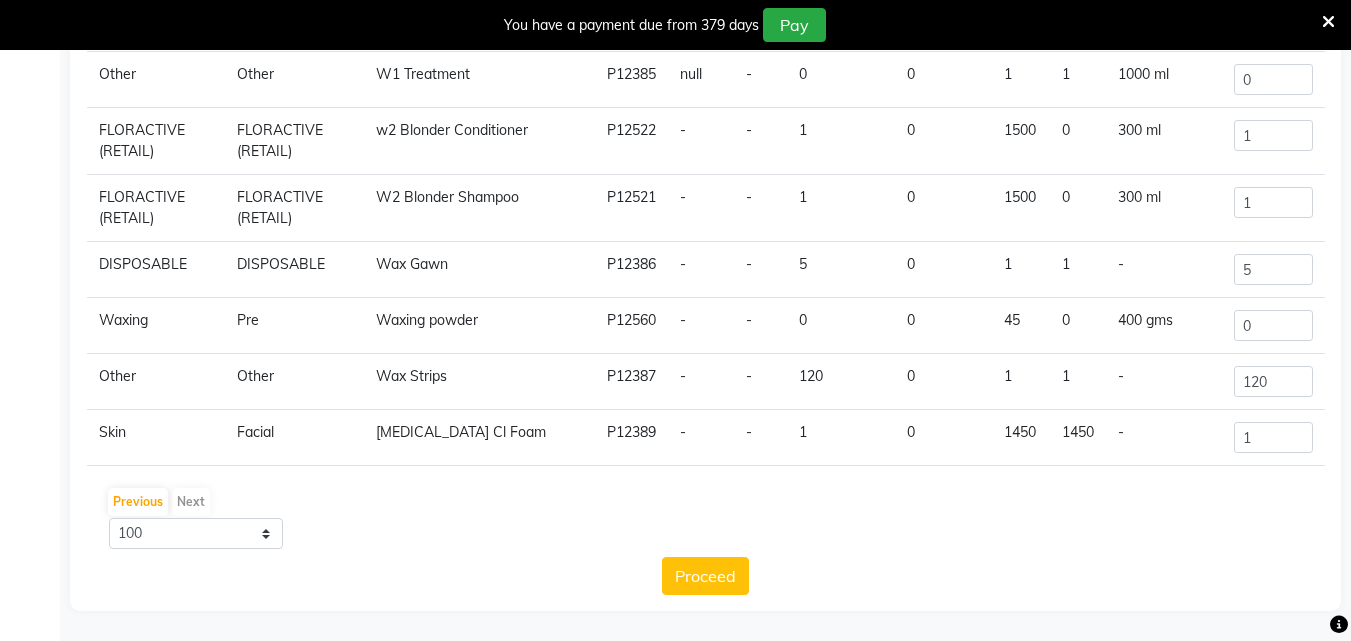 scroll, scrollTop: 0, scrollLeft: 0, axis: both 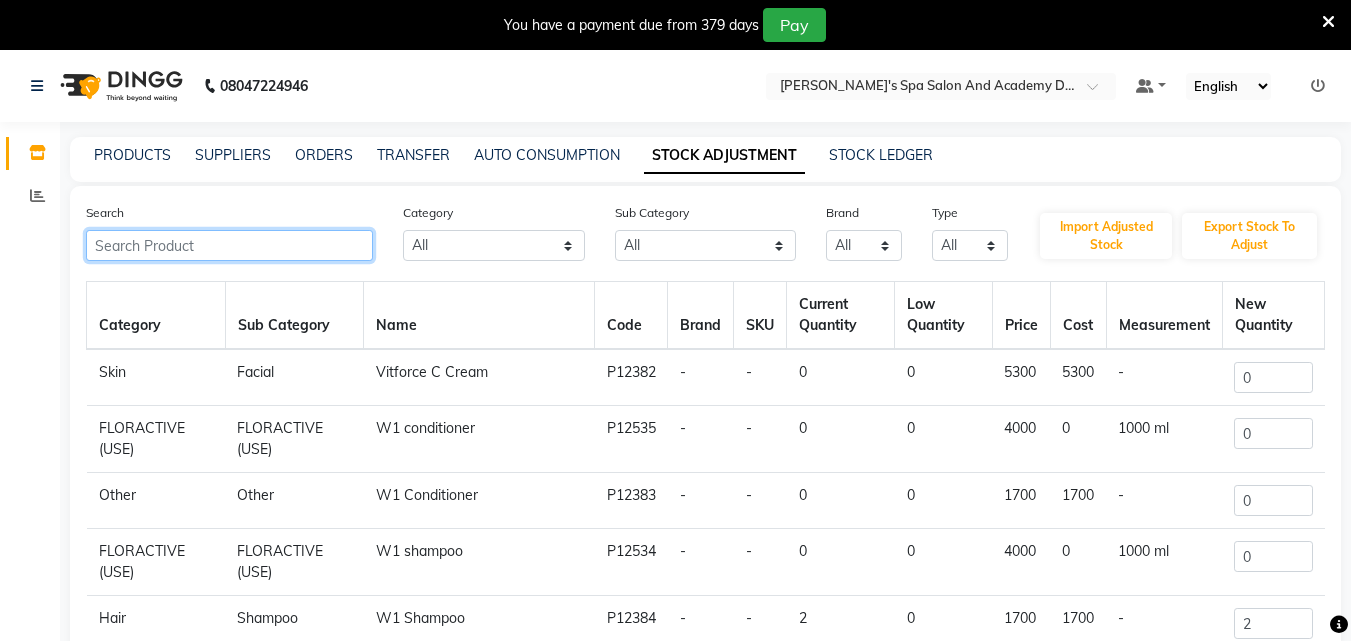 click 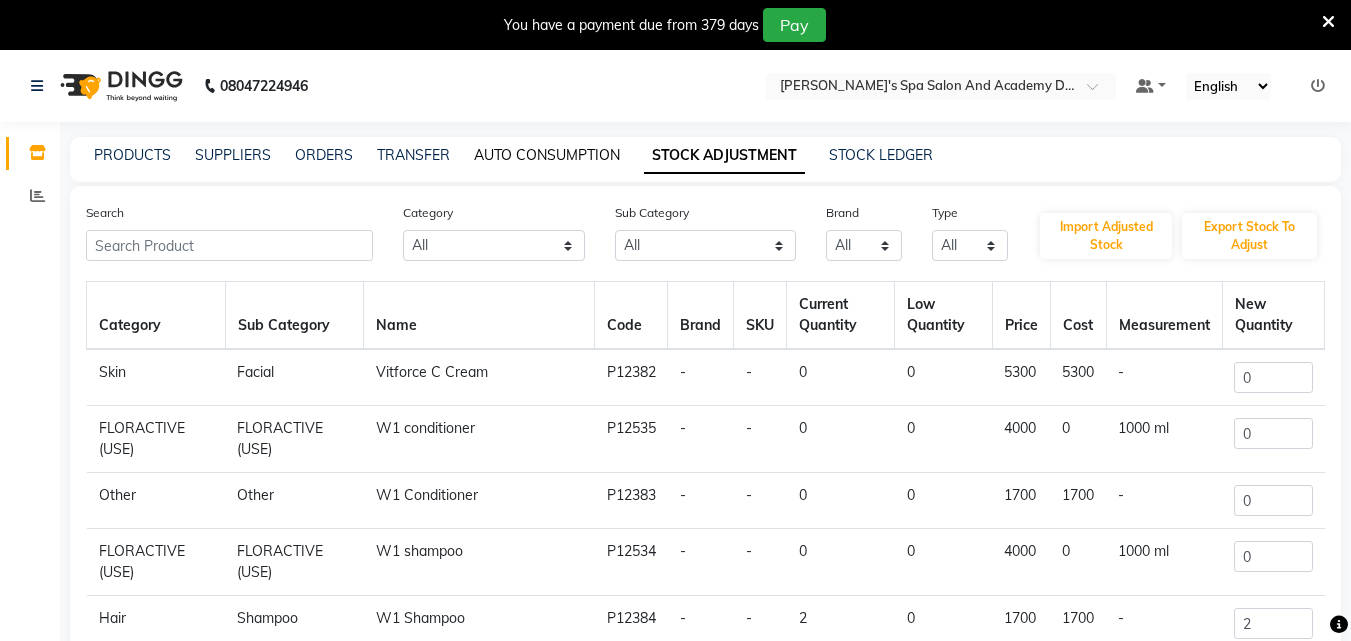 click on "AUTO CONSUMPTION" 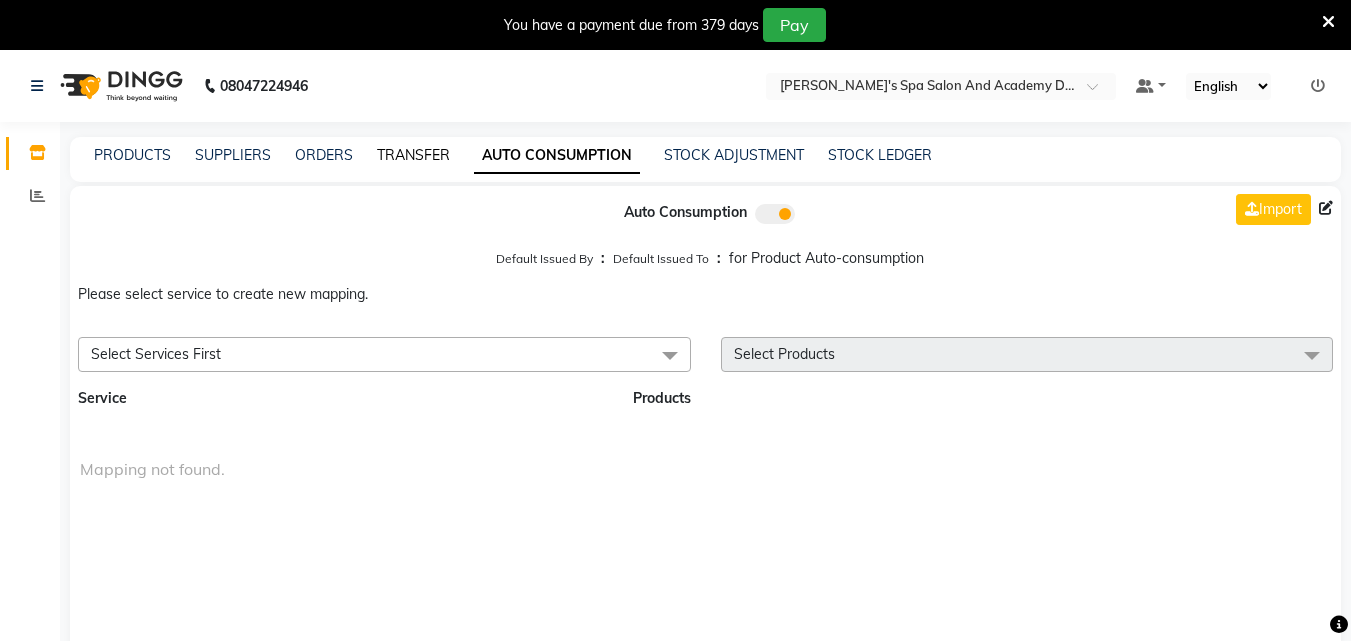 click on "TRANSFER" 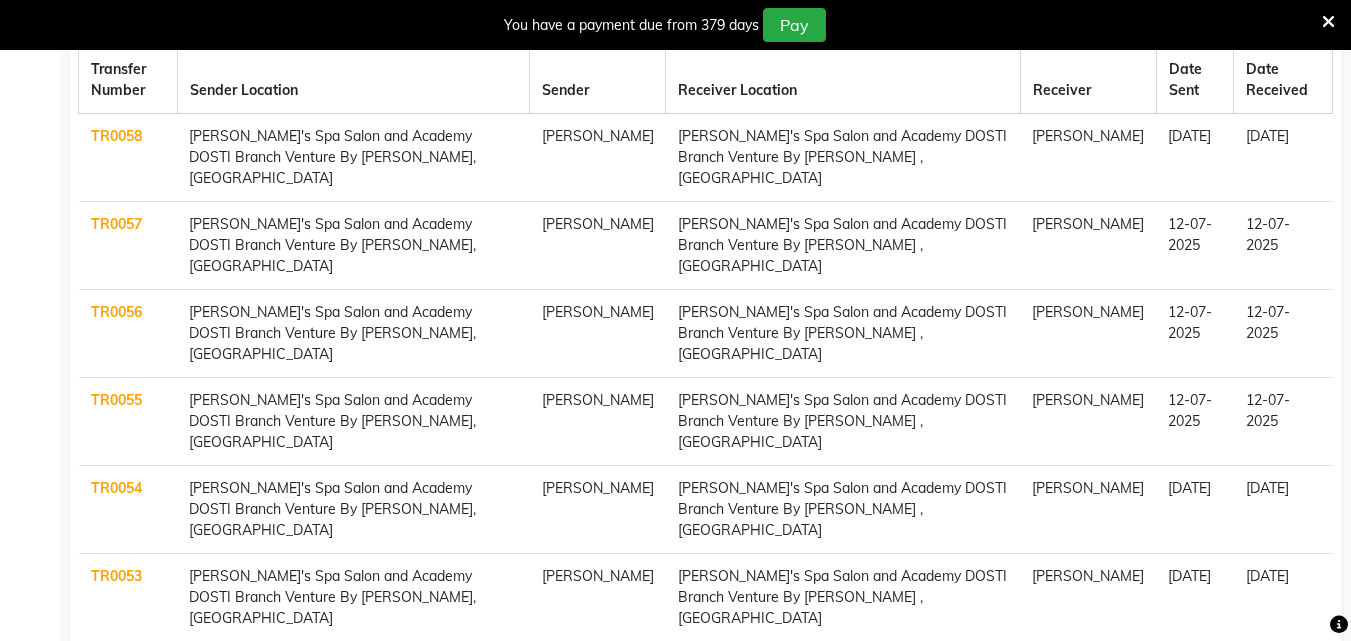 scroll, scrollTop: 0, scrollLeft: 0, axis: both 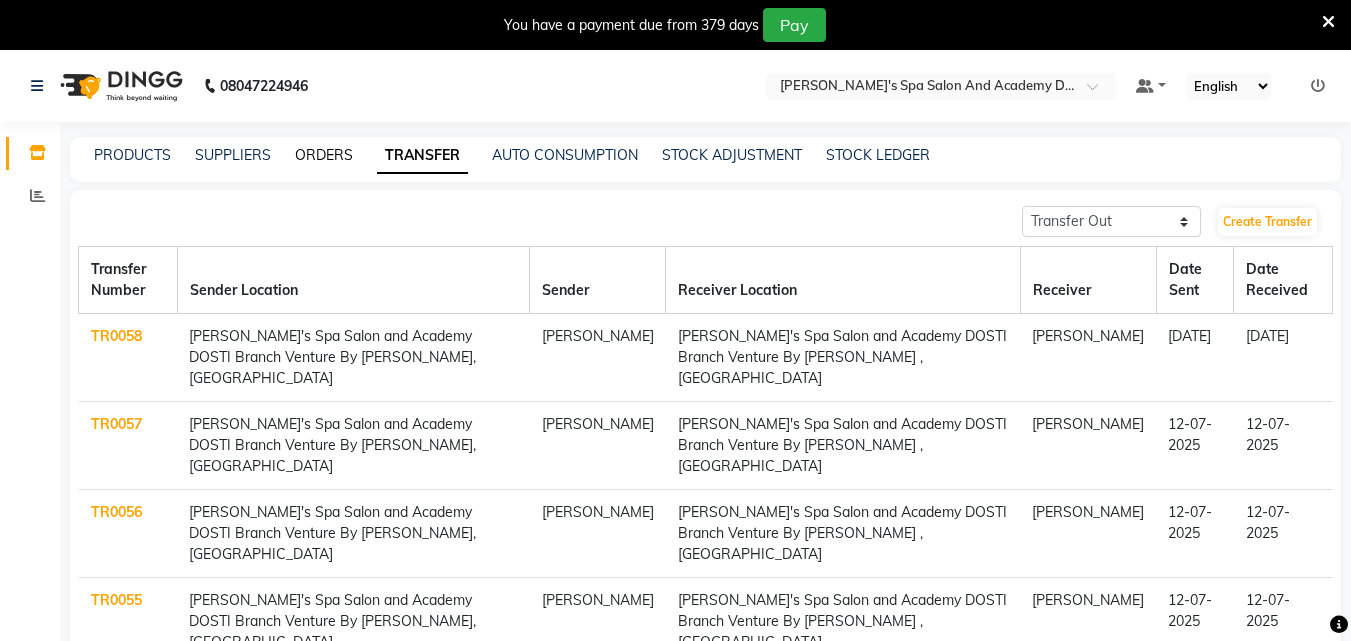 click on "ORDERS" 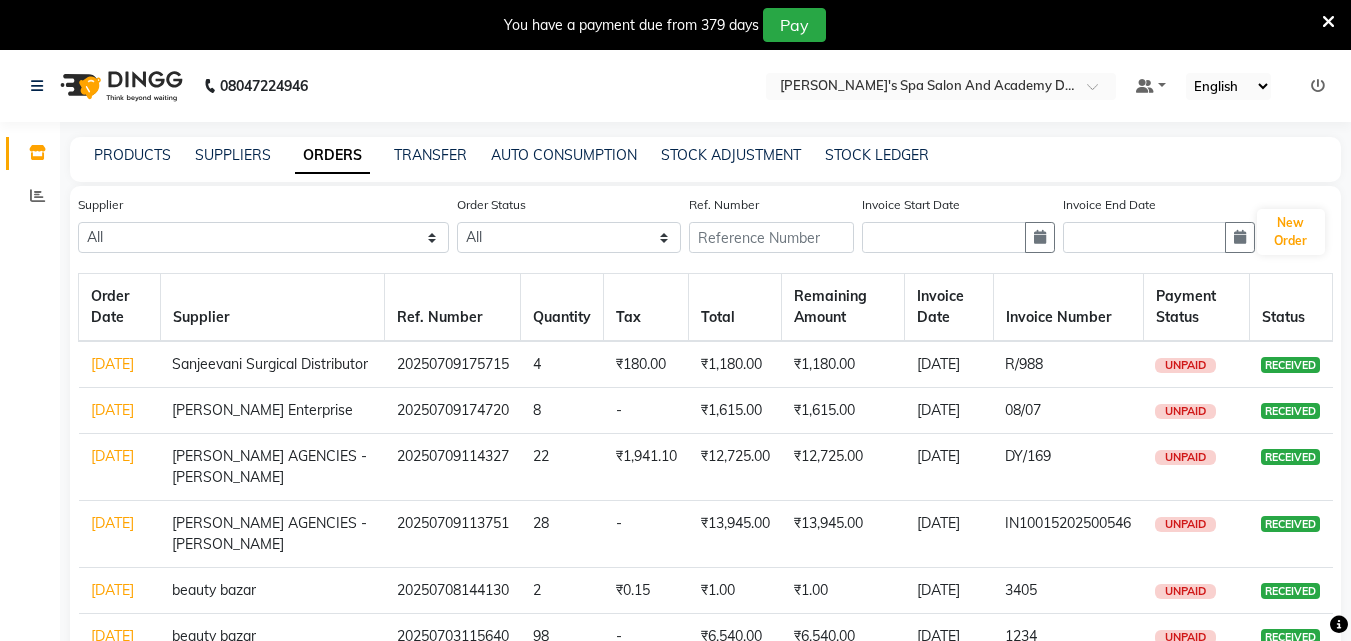 click on "PRODUCTS SUPPLIERS ORDERS TRANSFER AUTO CONSUMPTION STOCK ADJUSTMENT STOCK LEDGER" 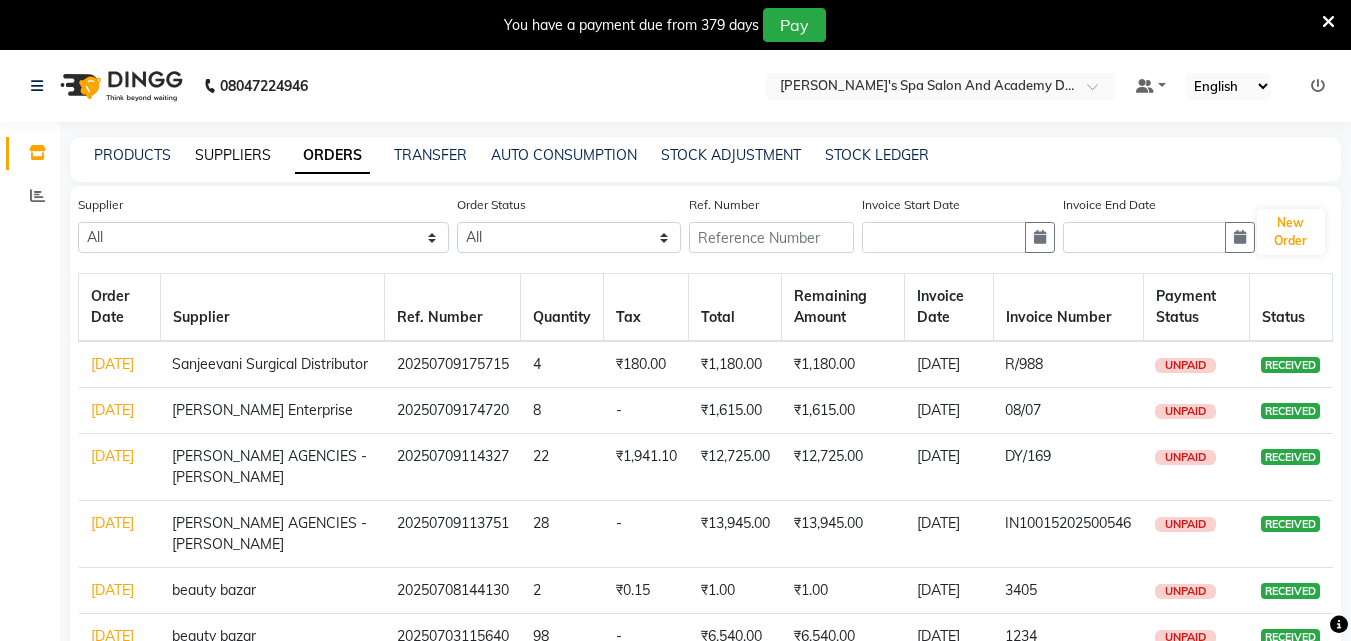 click on "SUPPLIERS" 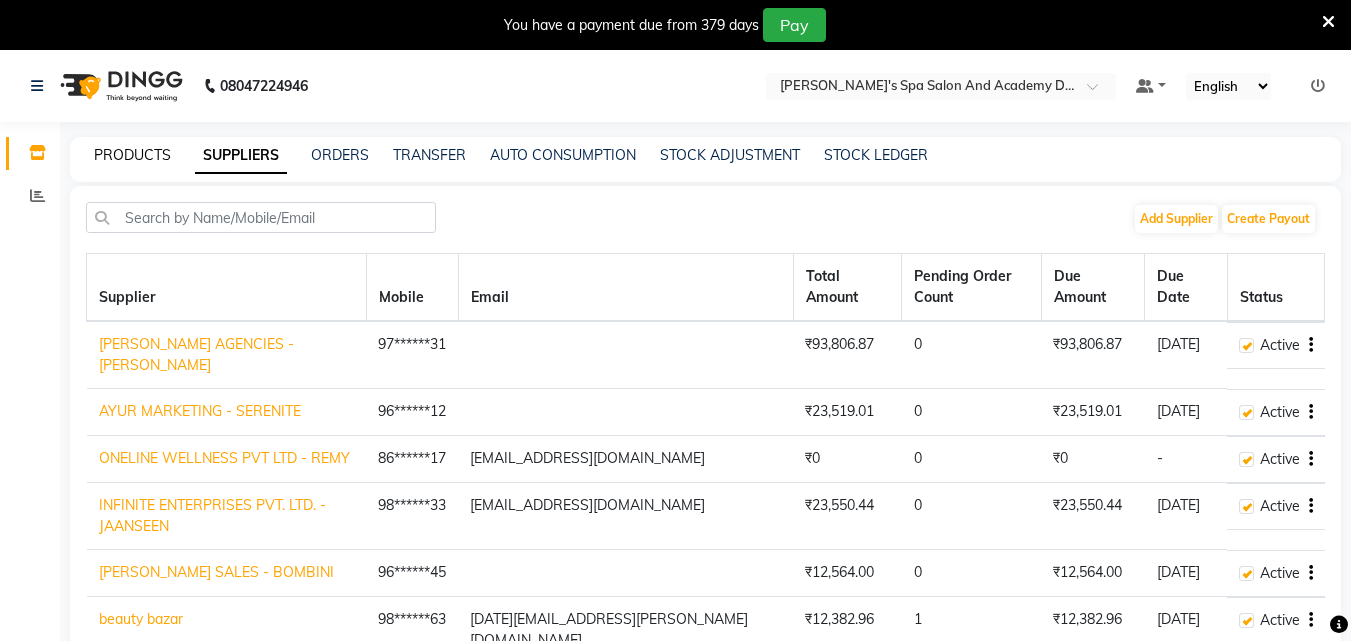 click on "PRODUCTS" 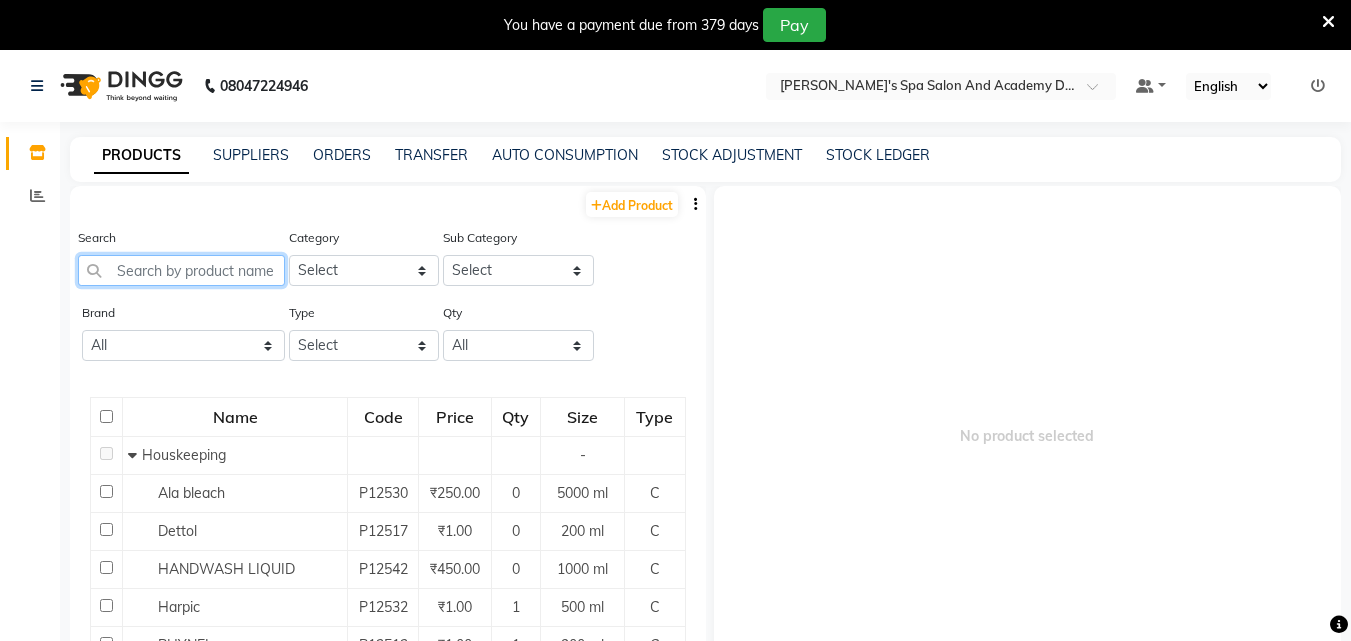 click 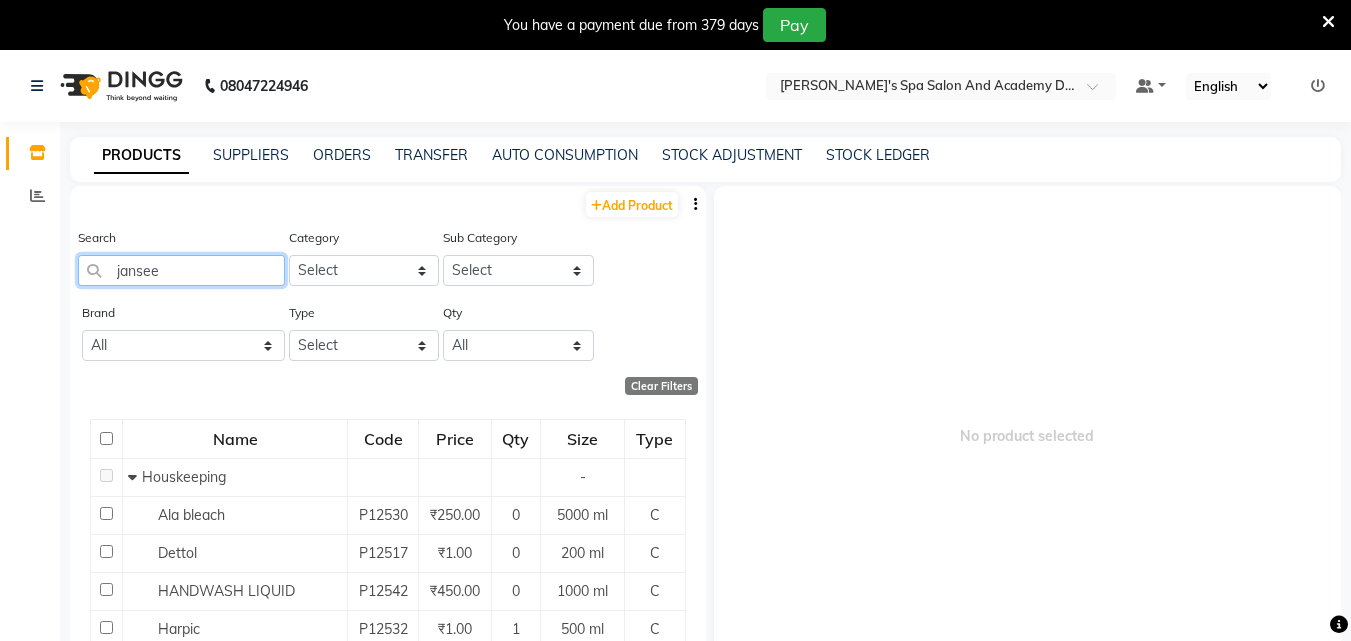 type on "janseen" 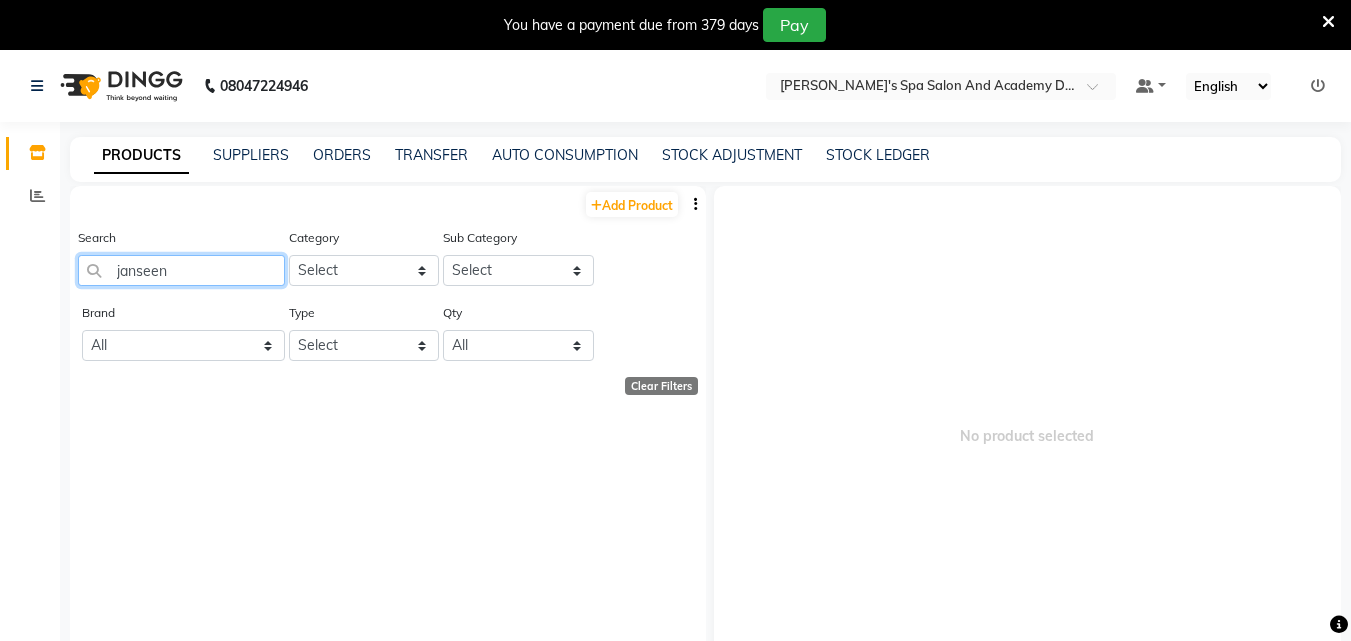drag, startPoint x: 207, startPoint y: 275, endPoint x: 1, endPoint y: 279, distance: 206.03883 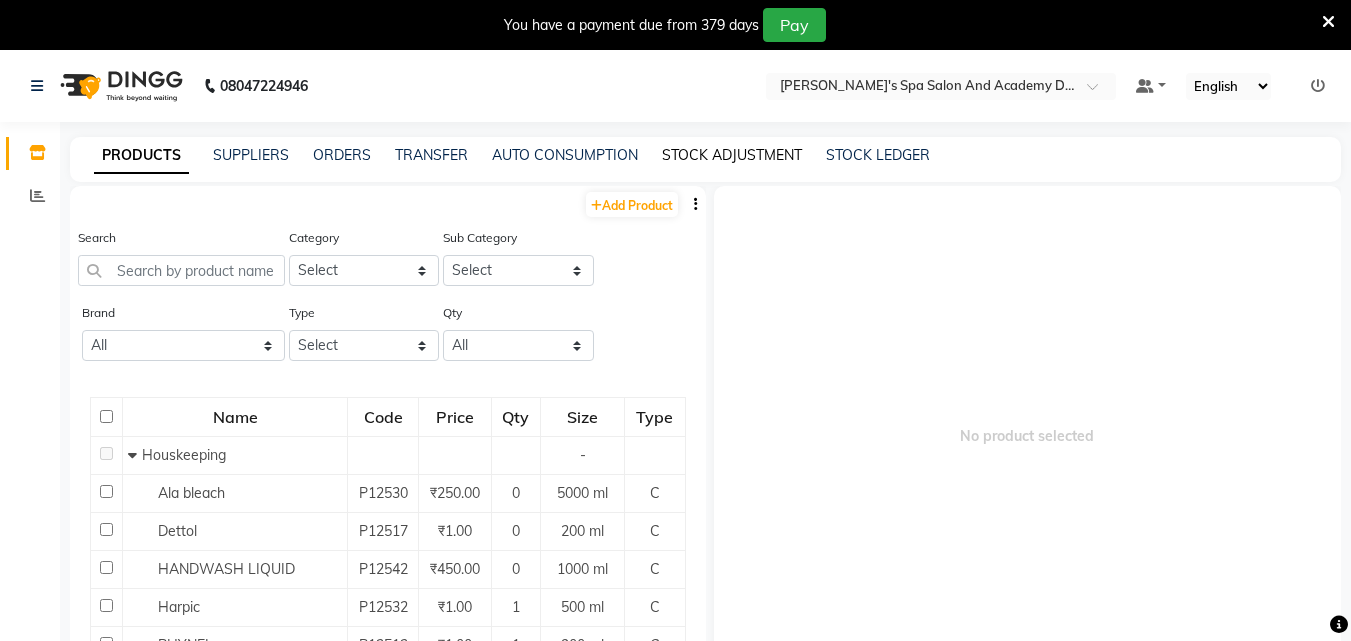 click on "STOCK ADJUSTMENT" 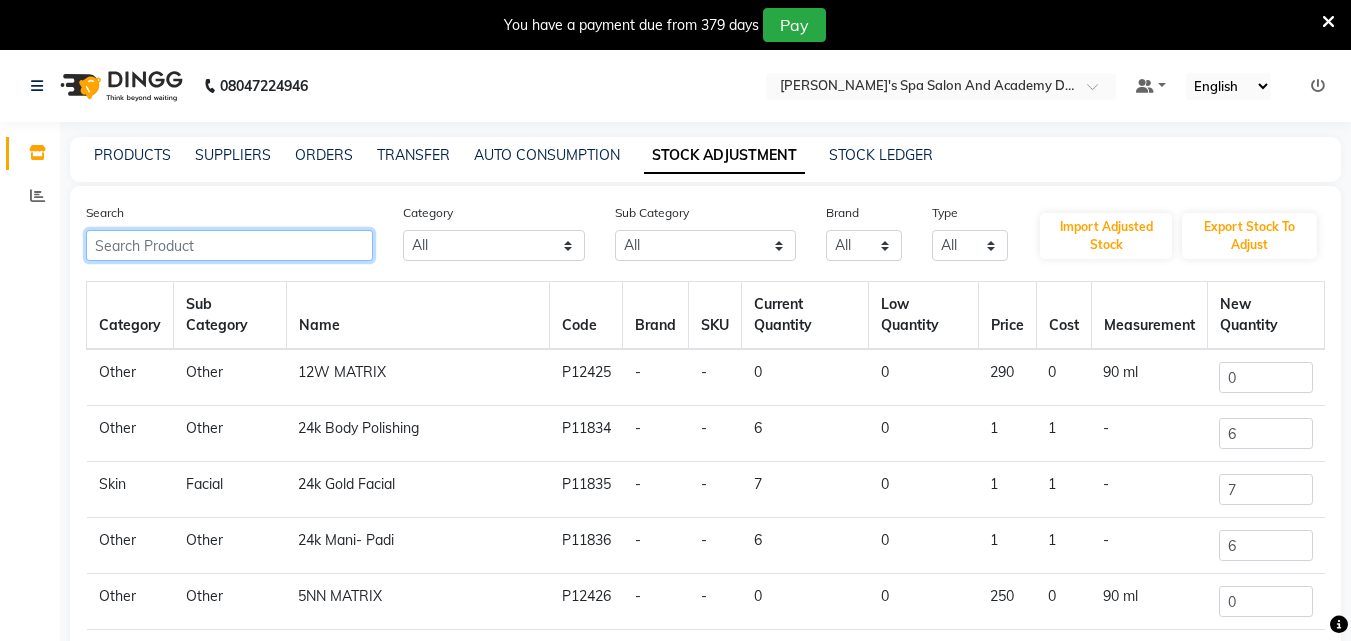 click 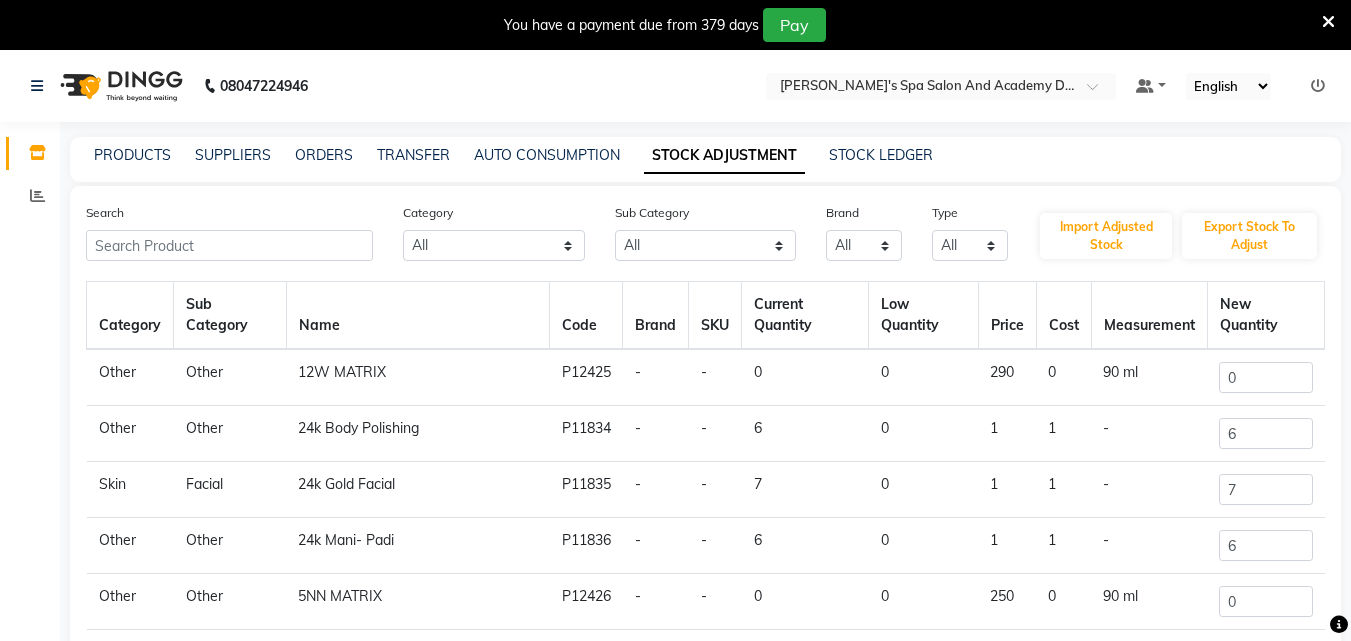 drag, startPoint x: 100, startPoint y: 426, endPoint x: 1167, endPoint y: 436, distance: 1067.0469 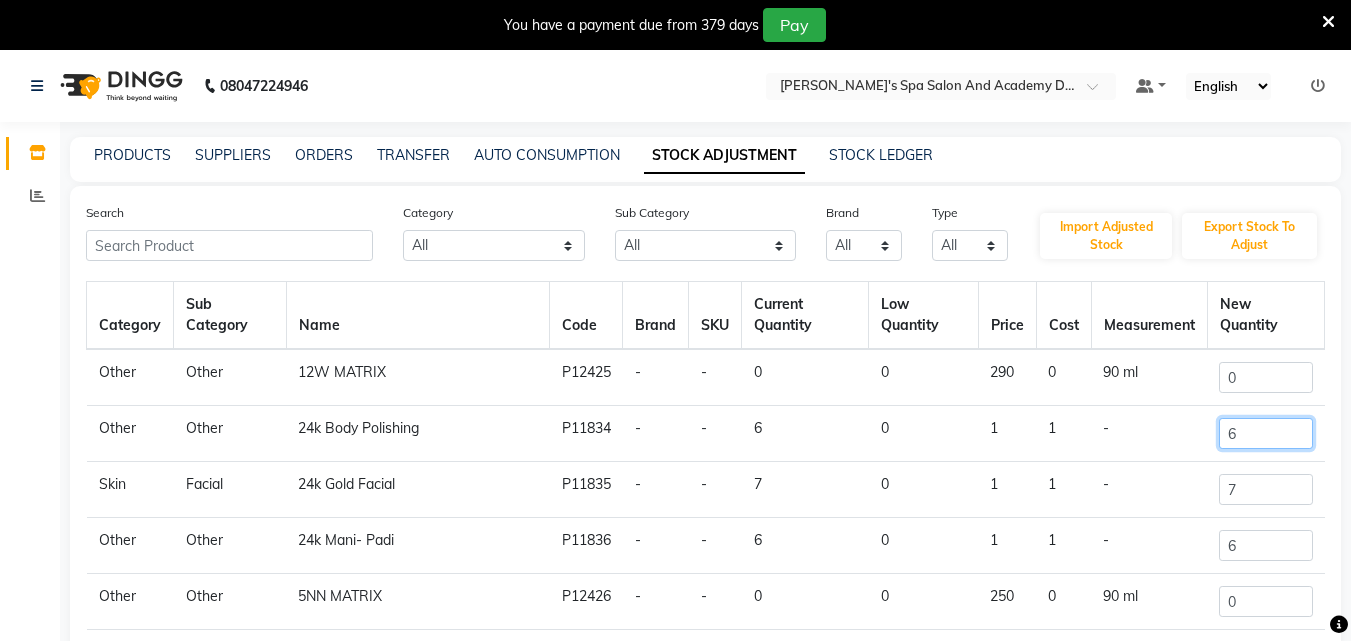 click on "6" 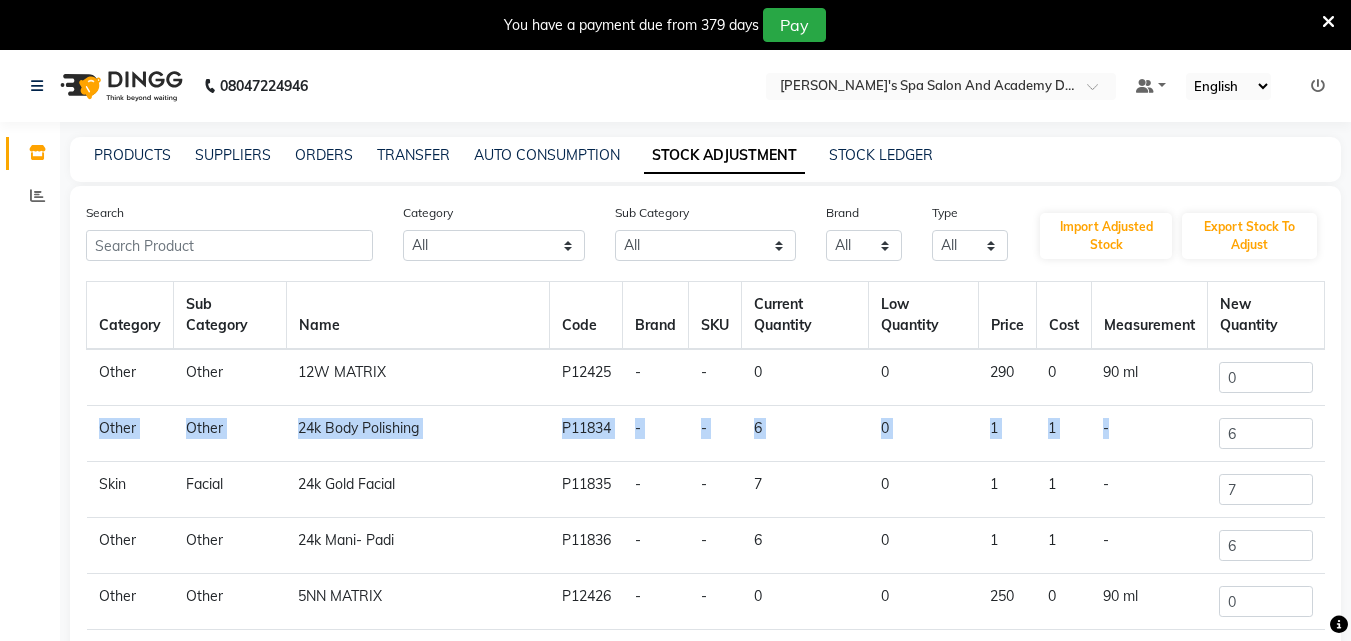 drag, startPoint x: 97, startPoint y: 426, endPoint x: 1227, endPoint y: 432, distance: 1130.0159 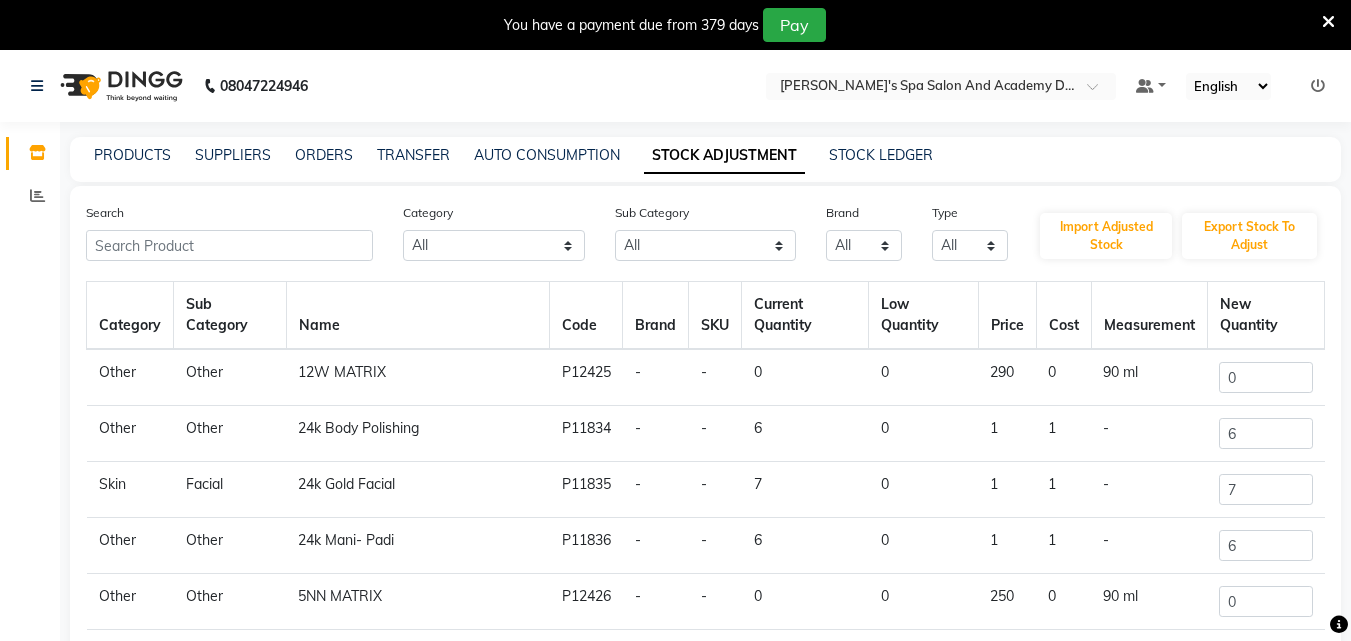 click on "24k Gold Facial" 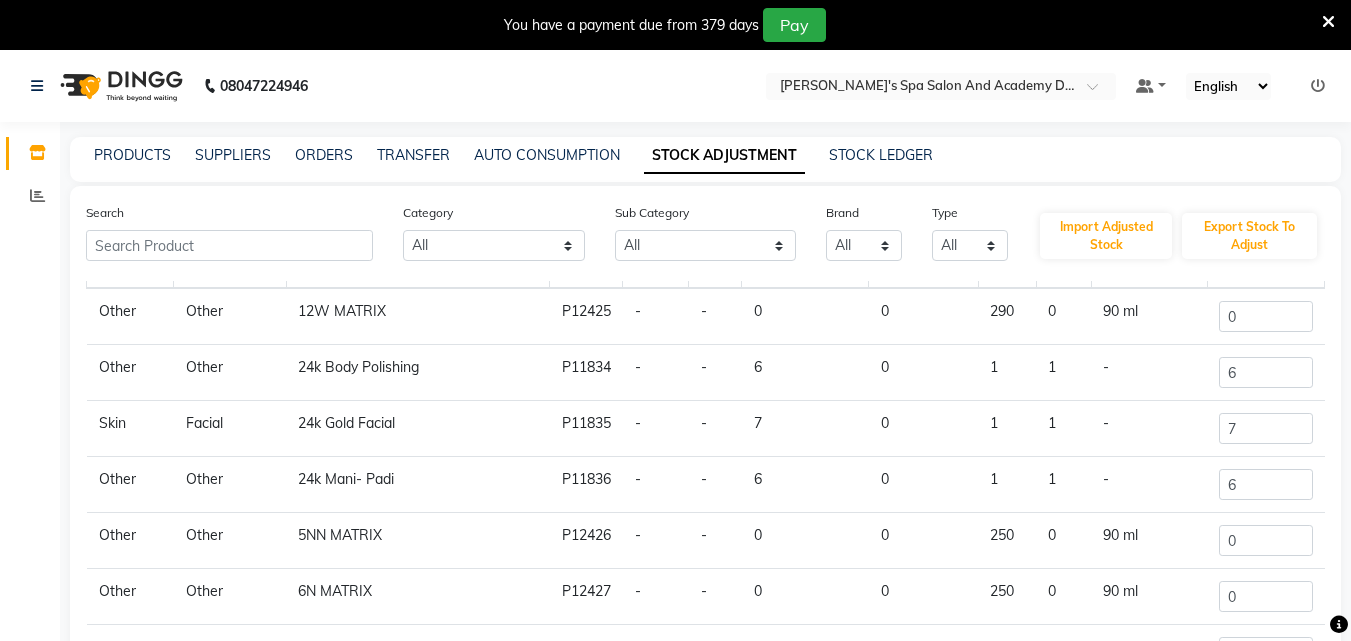scroll, scrollTop: 156, scrollLeft: 0, axis: vertical 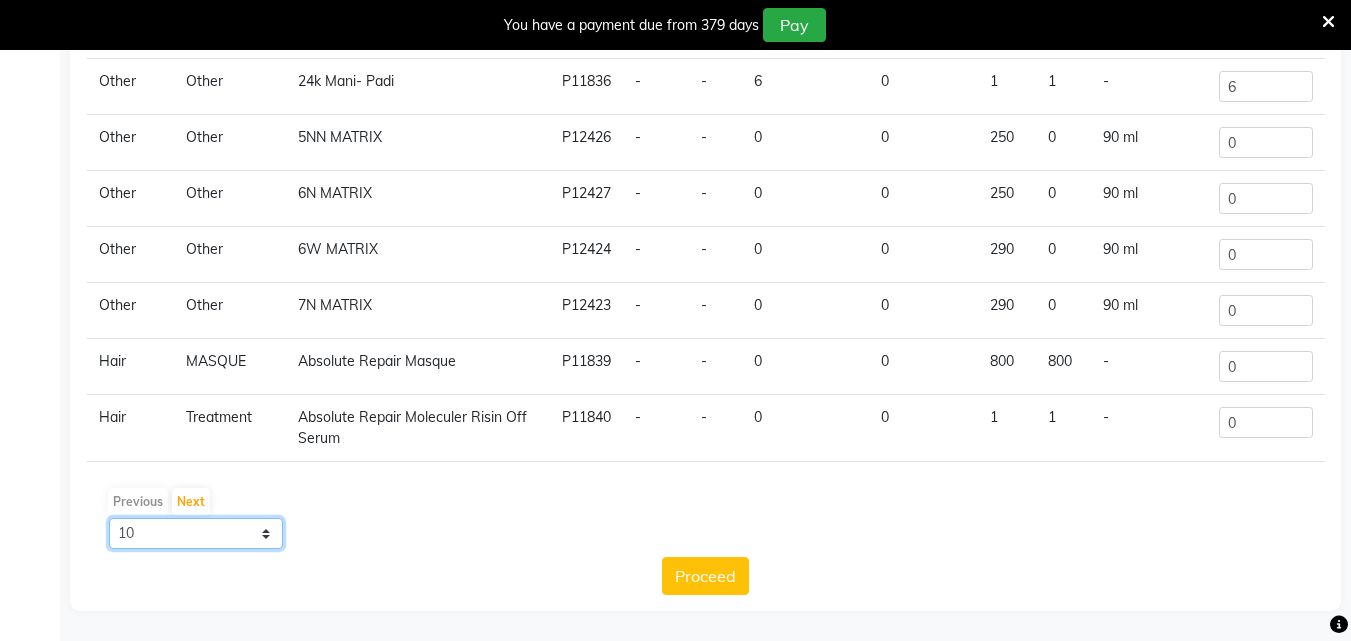 click on "10 50 100" 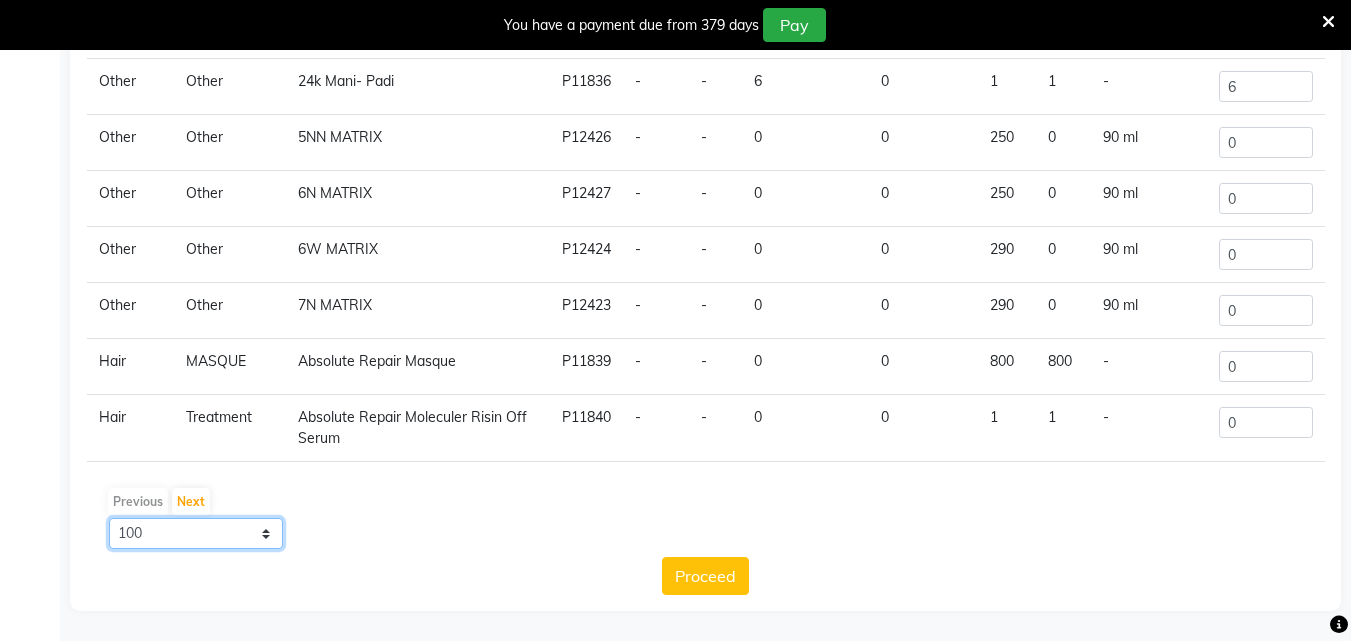 click on "10 50 100" 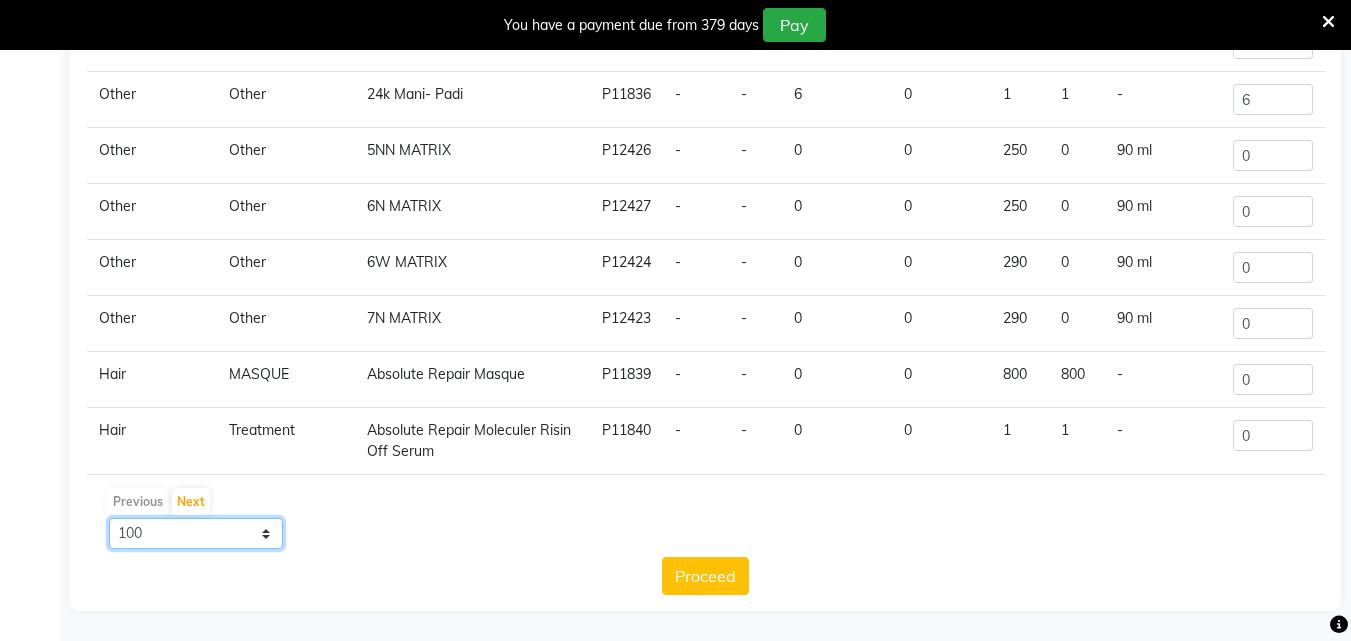 scroll, scrollTop: 0, scrollLeft: 0, axis: both 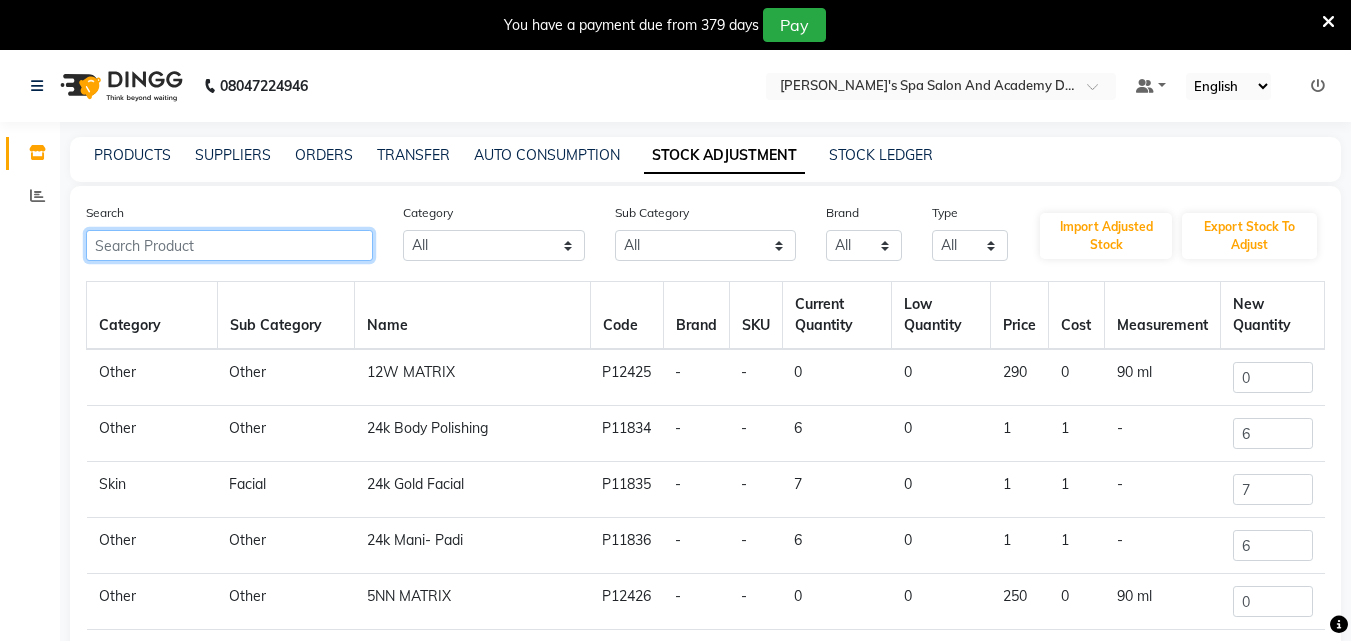click 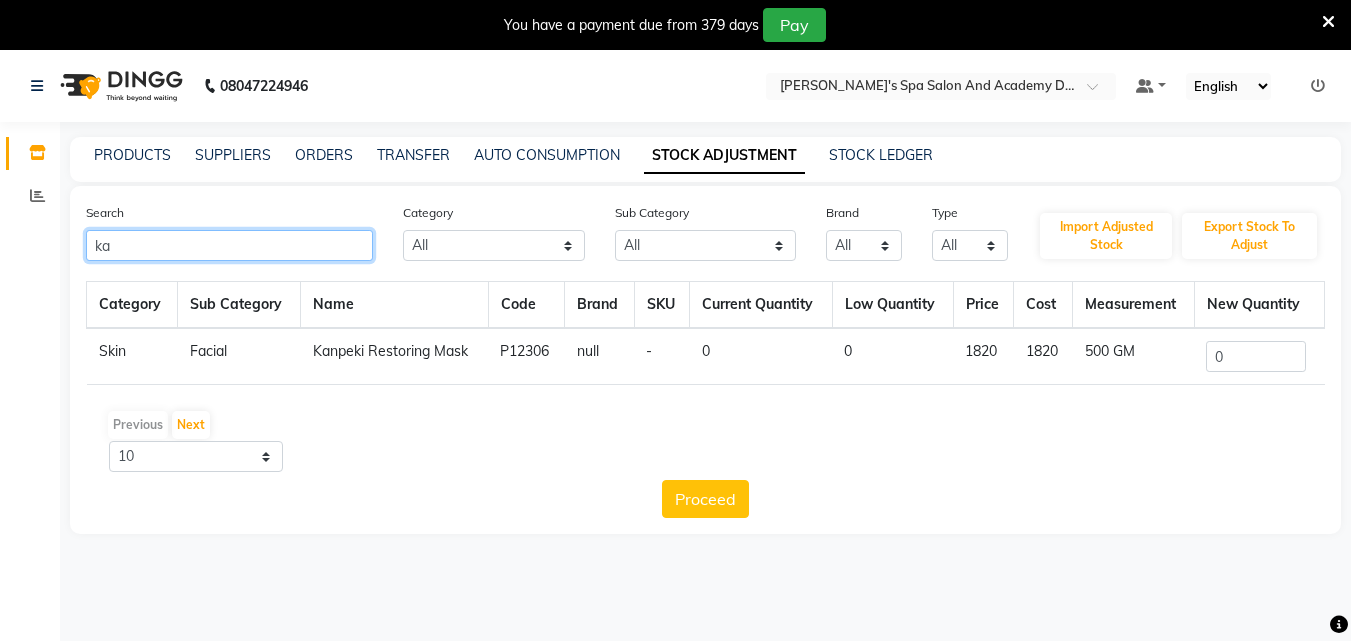 type on "k" 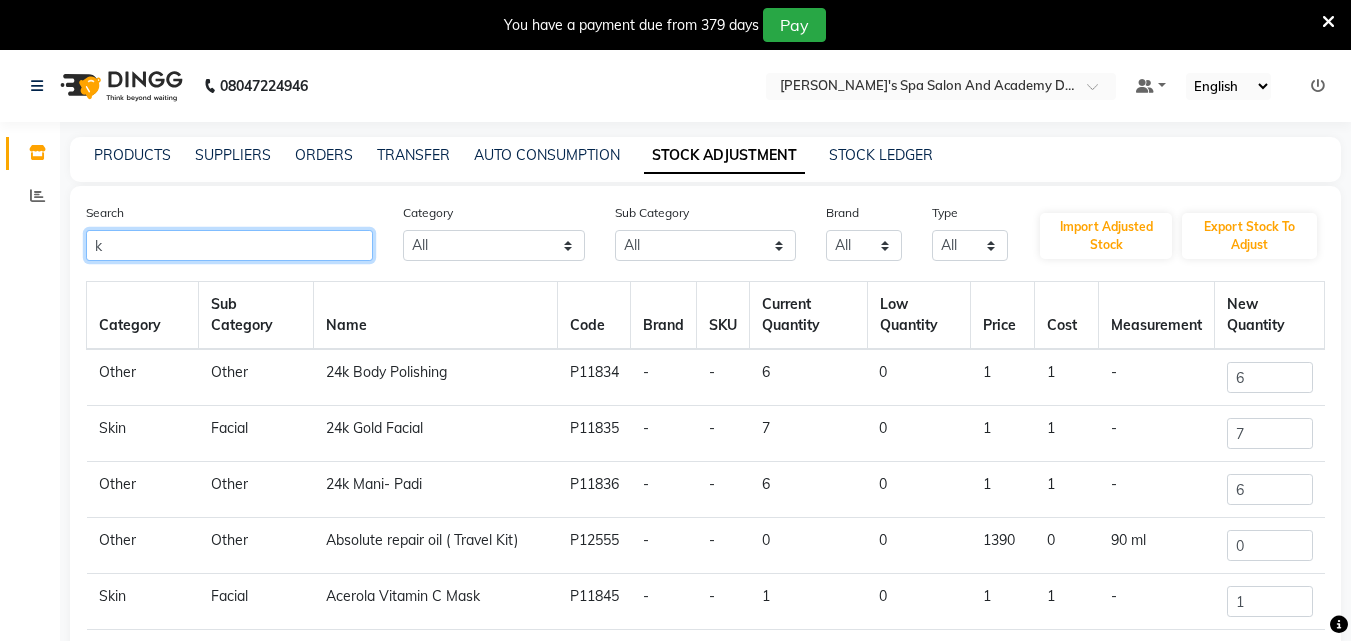 type 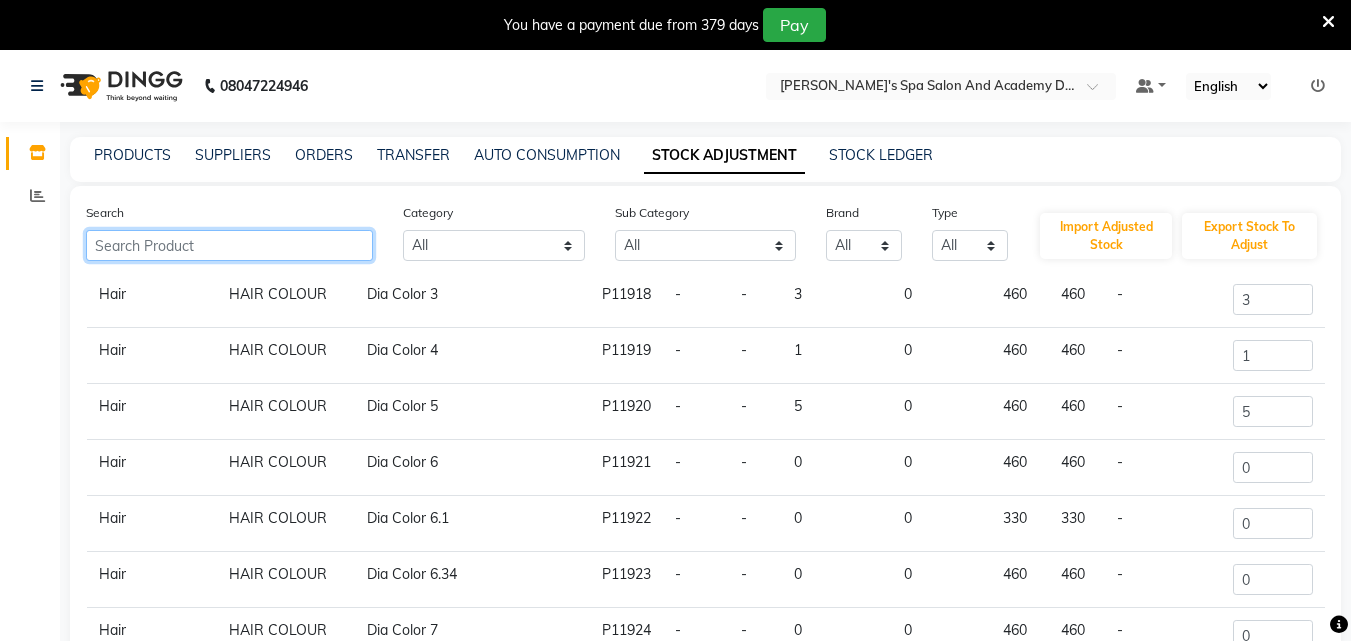 scroll, scrollTop: 5394, scrollLeft: 0, axis: vertical 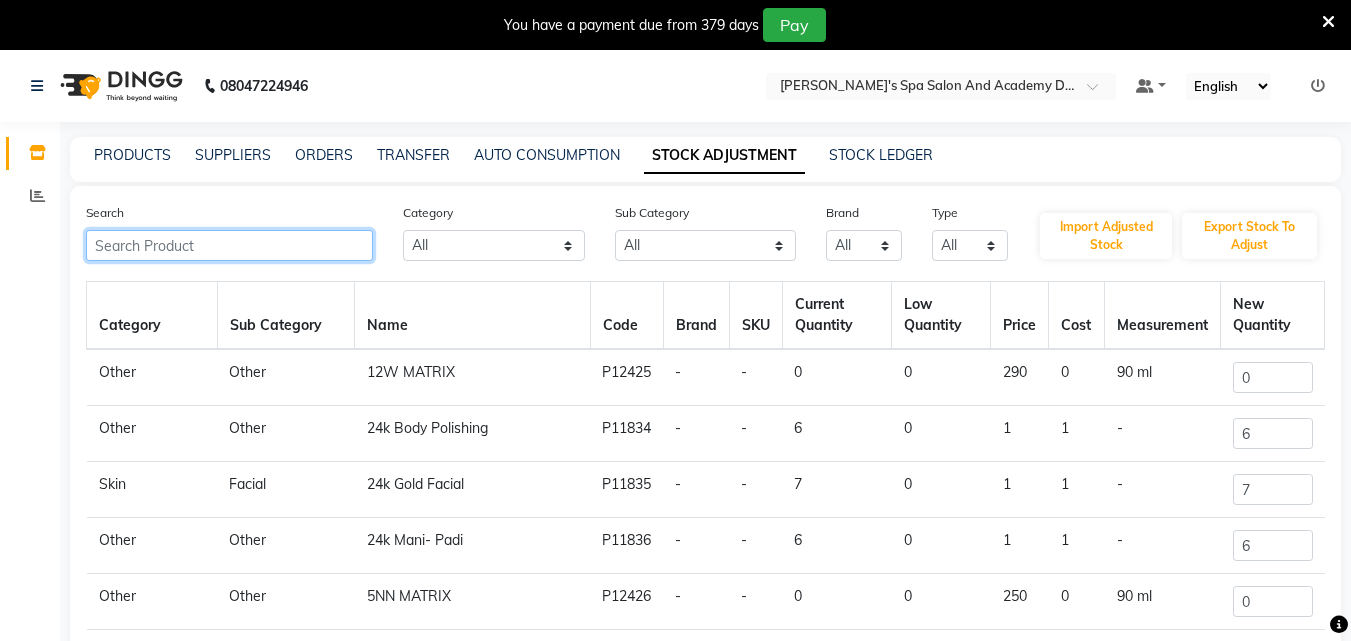 click 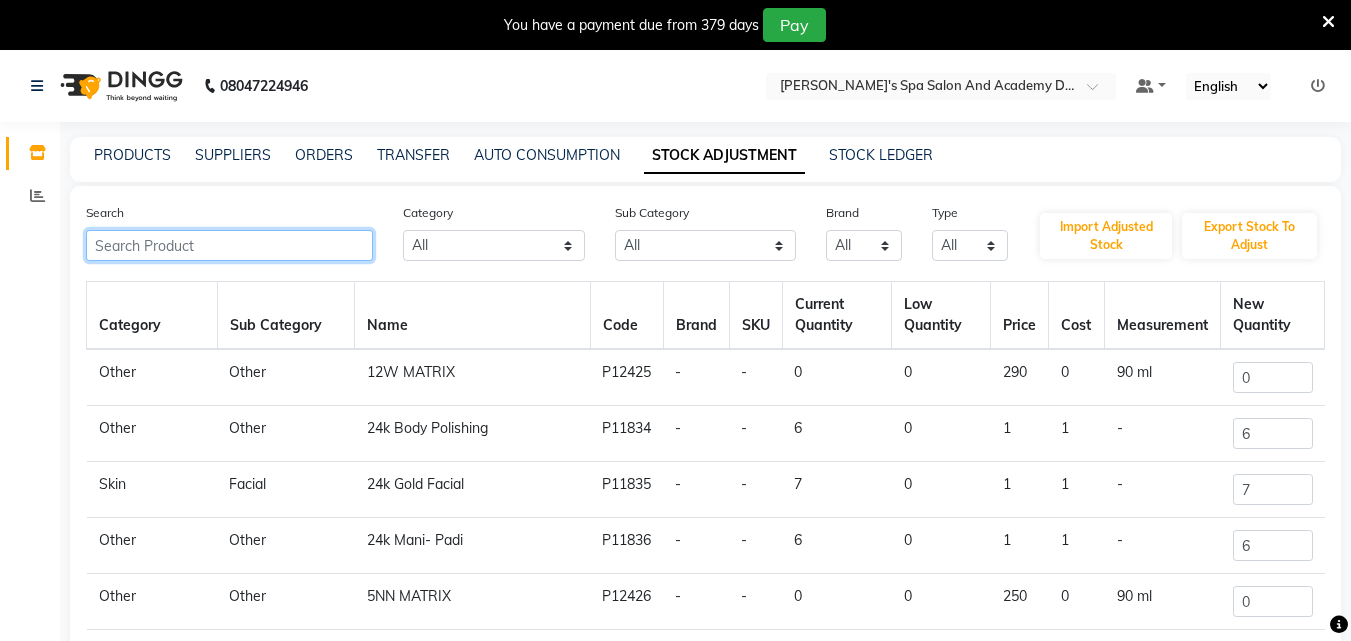 click 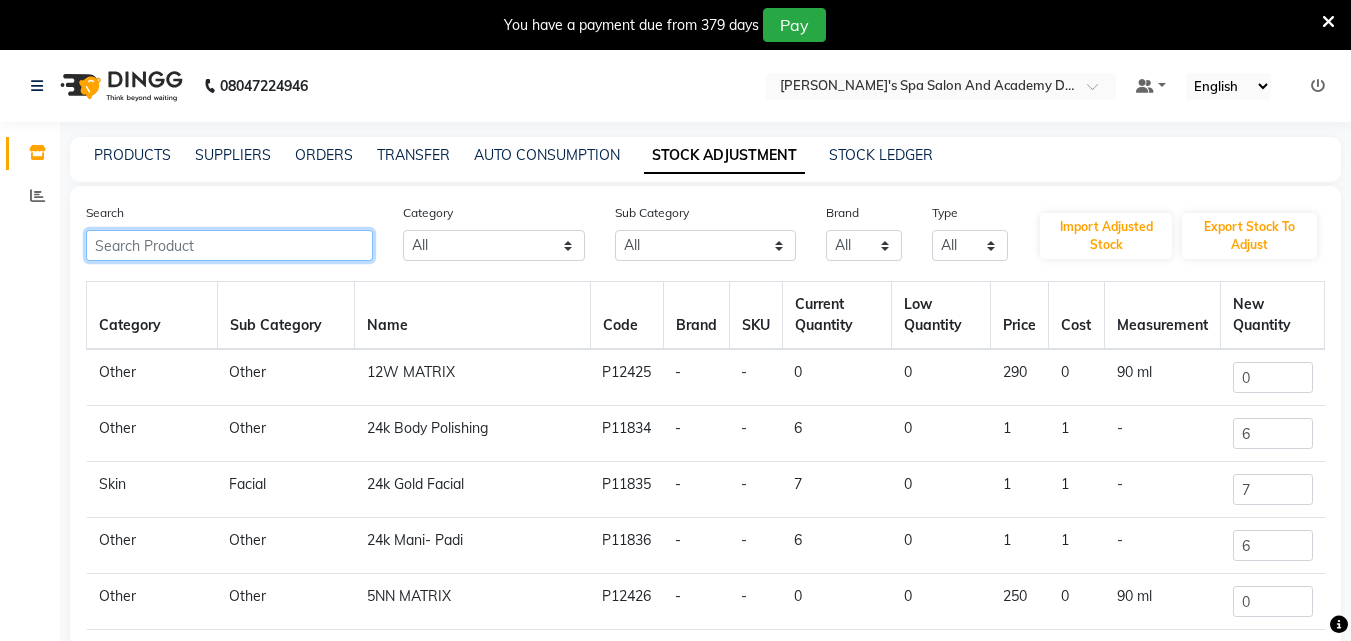 click 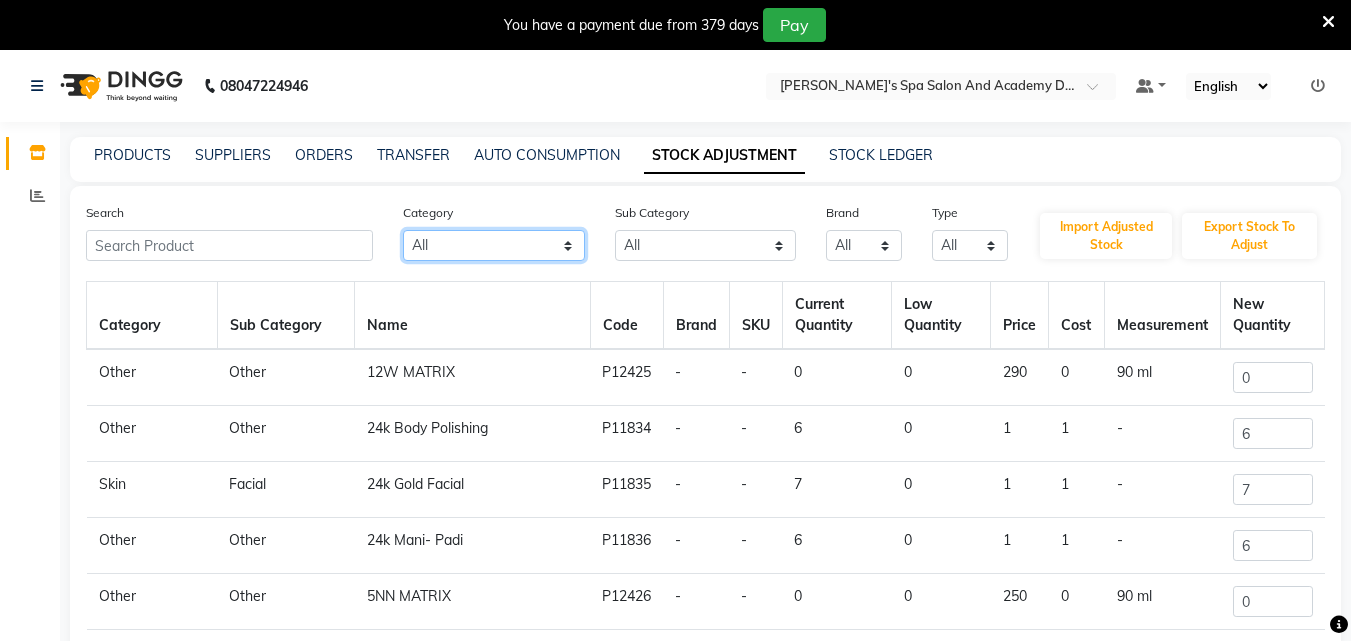 click on "All Hair Skin Makeup Personal Care Appliances [PERSON_NAME] Waxing Threading Hands and Feet Beauty Planet [MEDICAL_DATA] Cadiveu Casmara Loreal Olaplex OLD [PERSON_NAME] JANSEEN RETAIL SERENITE (CONSUMPTION) [PERSON_NAME] (USE) O3 CHERYLS CHERYLS USE LOREAL (MAJIREL) (CONSUMPTION) INOA (CONSUMPTION) DIA  RICHESS (CONSUMPTION) LOREAL CONSUMPTION FLORACTIVE  (USE) CABELO CHAVE (USE) CABELO CHAVE (RETAIL) FLORACTIVE  (RETAIL) LOREAL RETAIL DISPOSABLE ALL MIX Other" 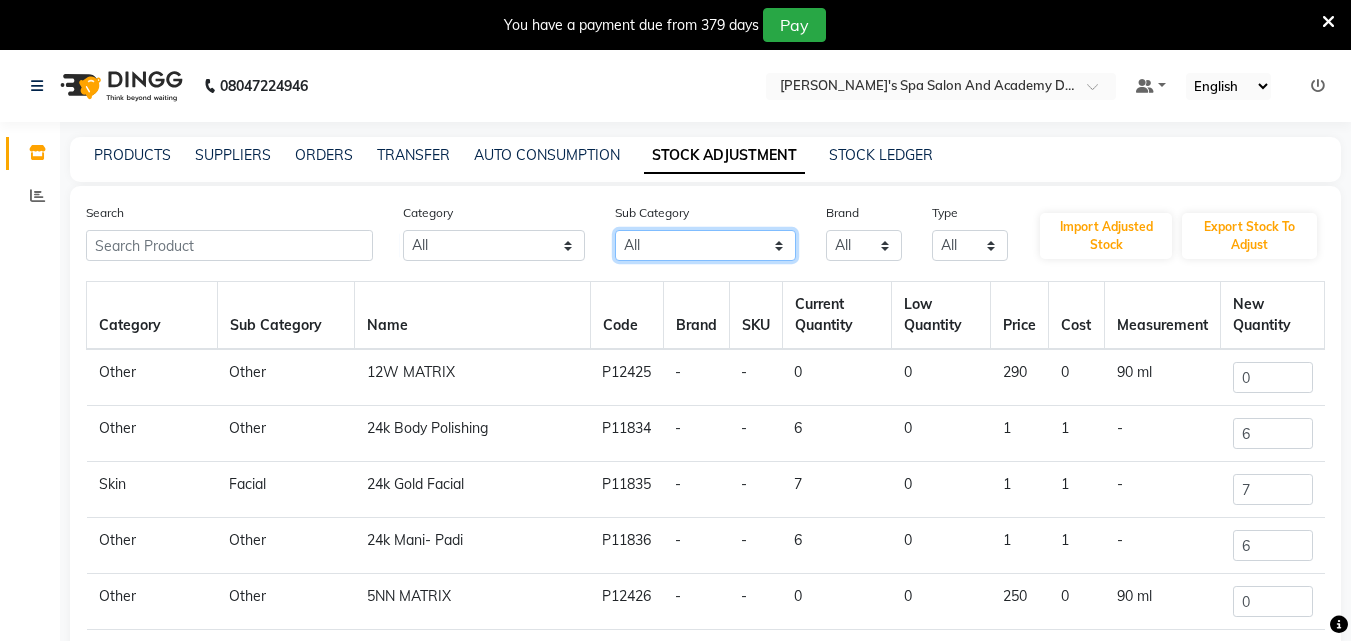 click on "All Houskeeping Cleanser Loreal Retail Casmara Retail Keratin Retail [MEDICAL_DATA] Salon Use Beauty & Other Salon Use Products Shampoo Rill Honey Cream Hair Bath & Body Olaplex Salon Use Lips Conditioner Facial Nails [DEMOGRAPHIC_DATA] Hygiene Shaving Soap Liposoulable Gel Appliances Disposable [MEDICAL_DATA] Retail Keratin Salon Use Loreal Salon Use Makeup Grooming - Women Moisturiser Hair Colour Salon Use Appliances Brazilian Eyes Cream Pre Shave Face Other Face Grooming - Men Massage Mask After Shave Pre Matrix Salon Use Serum Dental Care Foot Matrix Colour Tube Oil Styling Tools Post Toner Brushes Hand & Foot Matrix Retail Serum Sun Care Massage Cream Appliances Masks Strips Gifts Makeup Remover Color Cologne Makeup Kit Lip Care Appliances Appliances Treatment Eye Care Brazilian Other Body Care Styling Hand & Feet Kit & Combo Kit & Combo Treatment Appliances Other Makeup Other Skin Other Appliances Other Other Care  FLORACTIVE  (RETAIL) [PERSON_NAME] JANSEEN RETAIL SERENITE (CONSUMPTION) [PERSON_NAME] (USE) O3 CHERYLS [PERSON_NAME] USE ALL MIX OLD" 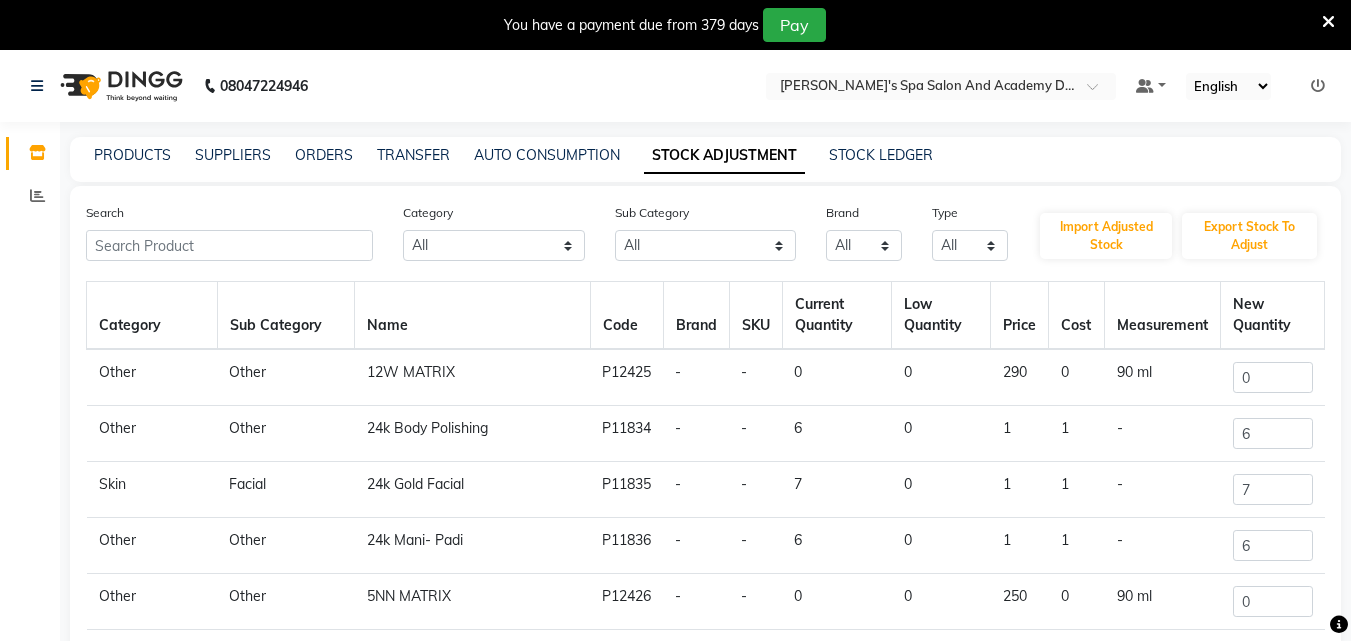 click on "Search Category All Hair Skin Makeup Personal Care Appliances [PERSON_NAME] Waxing Threading Hands and Feet Beauty Planet [MEDICAL_DATA] Cadiveu Casmara Loreal Olaplex OLD [PERSON_NAME] JANSEEN RETAIL SERENITE (CONSUMPTION) [PERSON_NAME] (USE) O3 CHERYLS CHERYLS USE LOREAL (MAJIREL) (CONSUMPTION) INOA (CONSUMPTION) DIA  RICHESS (CONSUMPTION) LOREAL CONSUMPTION FLORACTIVE  (USE) CABELO CHAVE (USE) CABELO CHAVE (RETAIL) FLORACTIVE  (RETAIL) LOREAL RETAIL DISPOSABLE ALL MIX Other Sub Category All Houskeeping Cleanser Loreal Retail Casmara Retail Keratin Retail [MEDICAL_DATA] Salon Use Beauty & Other Salon Use Products Shampoo Rill Honey Cream Hair Bath & Body Olaplex Salon Use Lips Conditioner Facial Nails [DEMOGRAPHIC_DATA] Hygiene Shaving Soap Liposoulable Gel Appliances Disposable [MEDICAL_DATA] Retail Keratin Salon Use Loreal Salon Use Makeup Grooming - Women Moisturiser Hair Colour Salon Use Appliances Brazilian Eyes Cream Pre Shave Face Other Face Grooming - Men Massage Mask After Shave Pre Matrix Salon Use Serum Dental Care Foot Matrix Colour Tube Oil Styling 0" 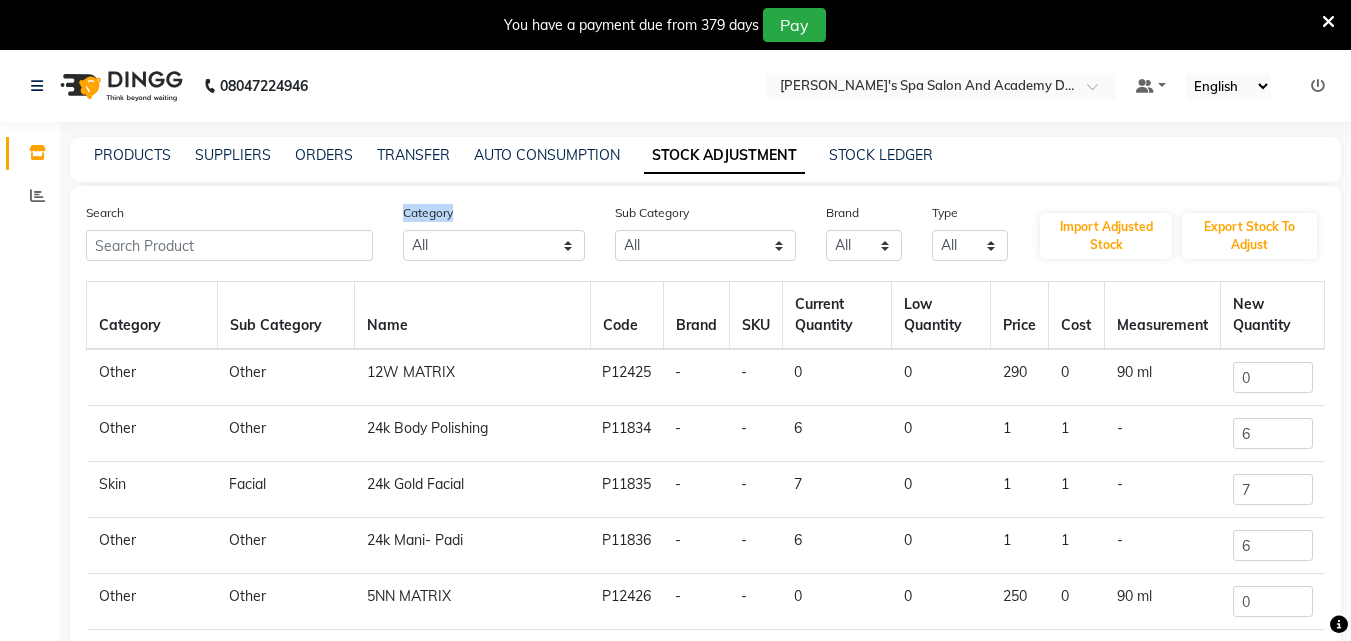 click on "Search Category All Hair Skin Makeup Personal Care Appliances [PERSON_NAME] Waxing Threading Hands and Feet Beauty Planet [MEDICAL_DATA] Cadiveu Casmara Loreal Olaplex OLD [PERSON_NAME] JANSEEN RETAIL SERENITE (CONSUMPTION) [PERSON_NAME] (USE) O3 CHERYLS CHERYLS USE LOREAL (MAJIREL) (CONSUMPTION) INOA (CONSUMPTION) DIA  RICHESS (CONSUMPTION) LOREAL CONSUMPTION FLORACTIVE  (USE) CABELO CHAVE (USE) CABELO CHAVE (RETAIL) FLORACTIVE  (RETAIL) LOREAL RETAIL DISPOSABLE ALL MIX Other Sub Category All Houskeeping Cleanser Loreal Retail Casmara Retail Keratin Retail [MEDICAL_DATA] Salon Use Beauty & Other Salon Use Products Shampoo Rill Honey Cream Hair Bath & Body Olaplex Salon Use Lips Conditioner Facial Nails [DEMOGRAPHIC_DATA] Hygiene Shaving Soap Liposoulable Gel Appliances Disposable [MEDICAL_DATA] Retail Keratin Salon Use Loreal Salon Use Makeup Grooming - Women Moisturiser Hair Colour Salon Use Appliances Brazilian Eyes Cream Pre Shave Face Other Face Grooming - Men Massage Mask After Shave Pre Matrix Salon Use Serum Dental Care Foot Matrix Colour Tube Oil Styling 0" 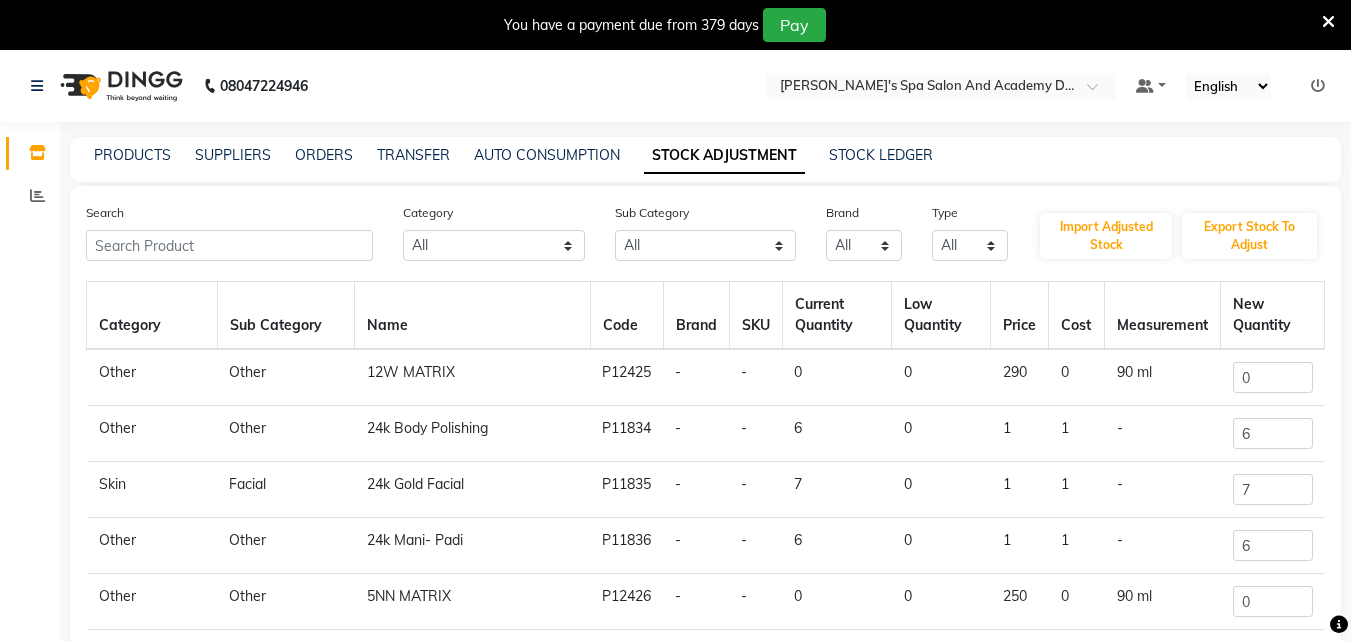click on "Name" 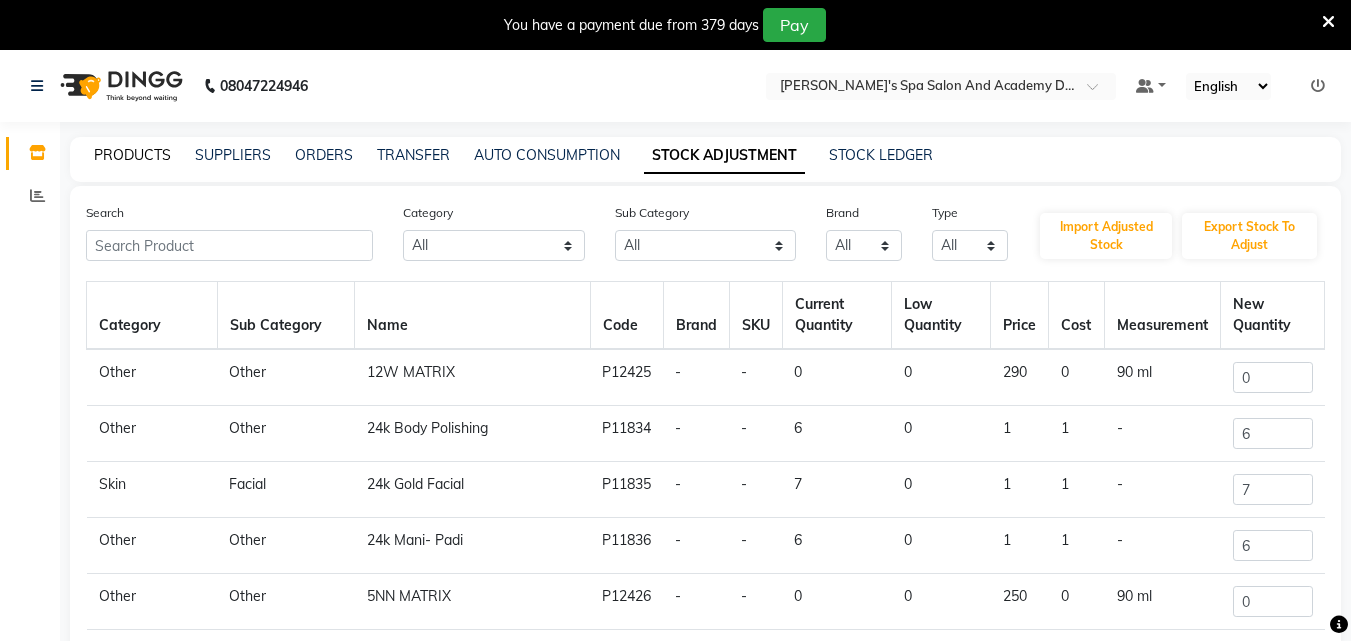 click on "PRODUCTS" 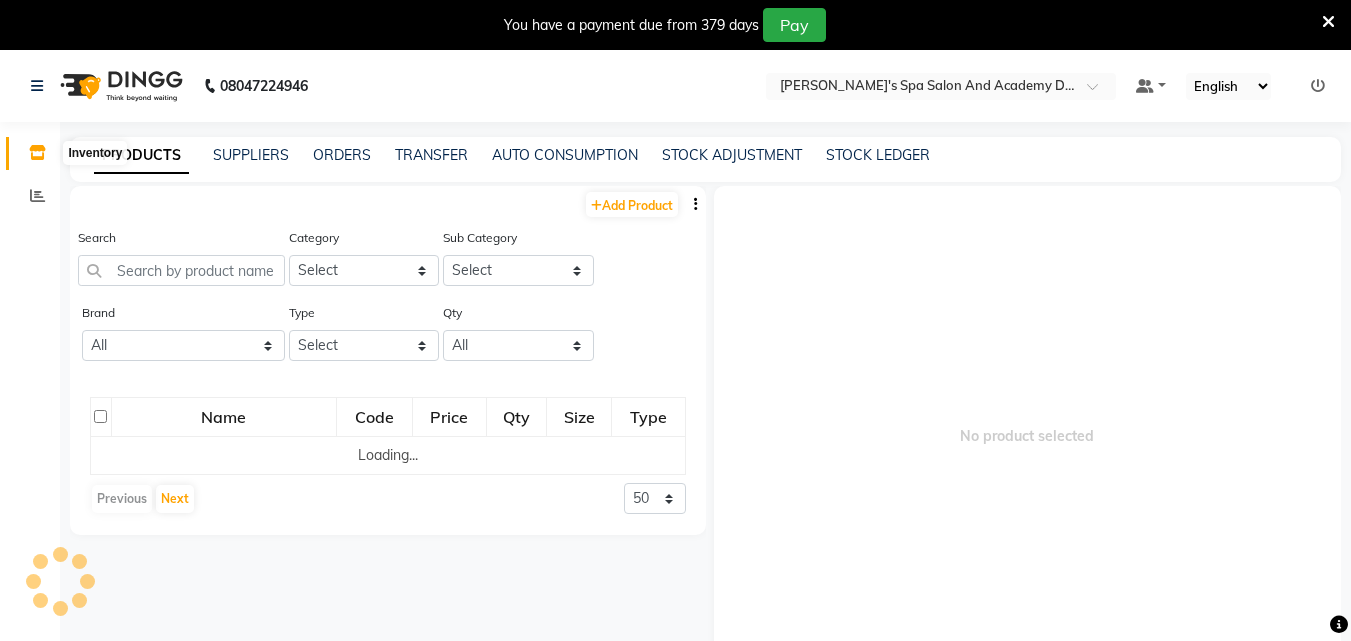 click 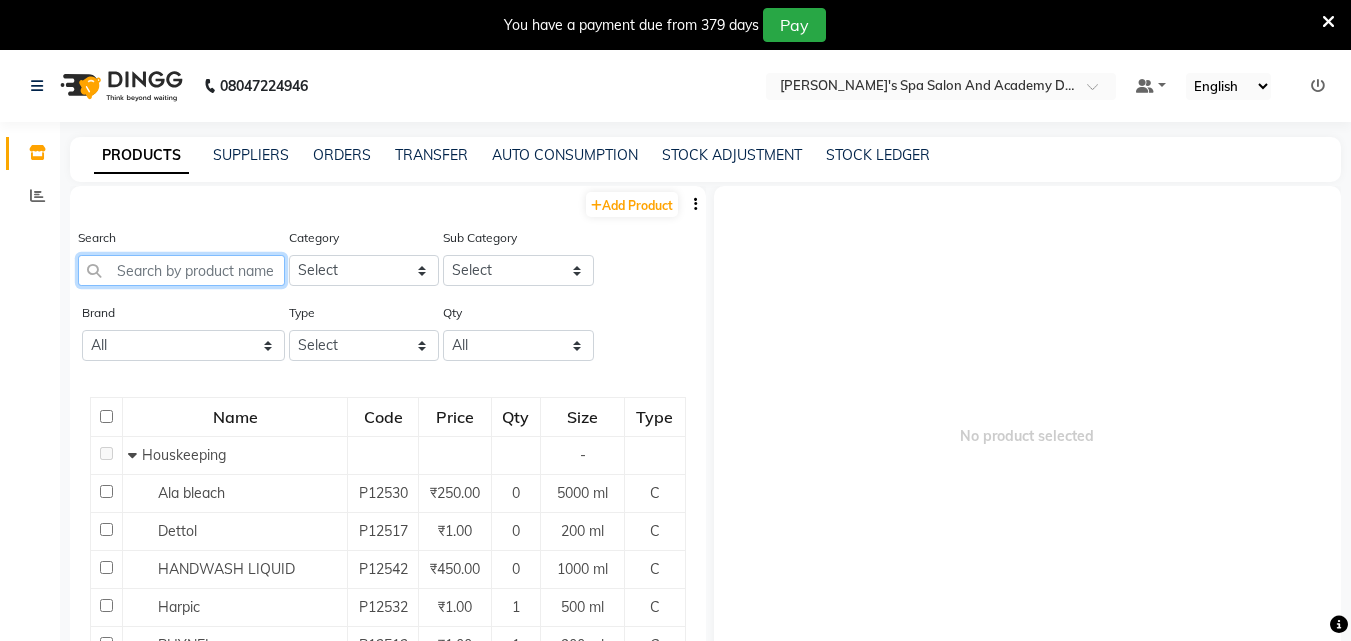 click 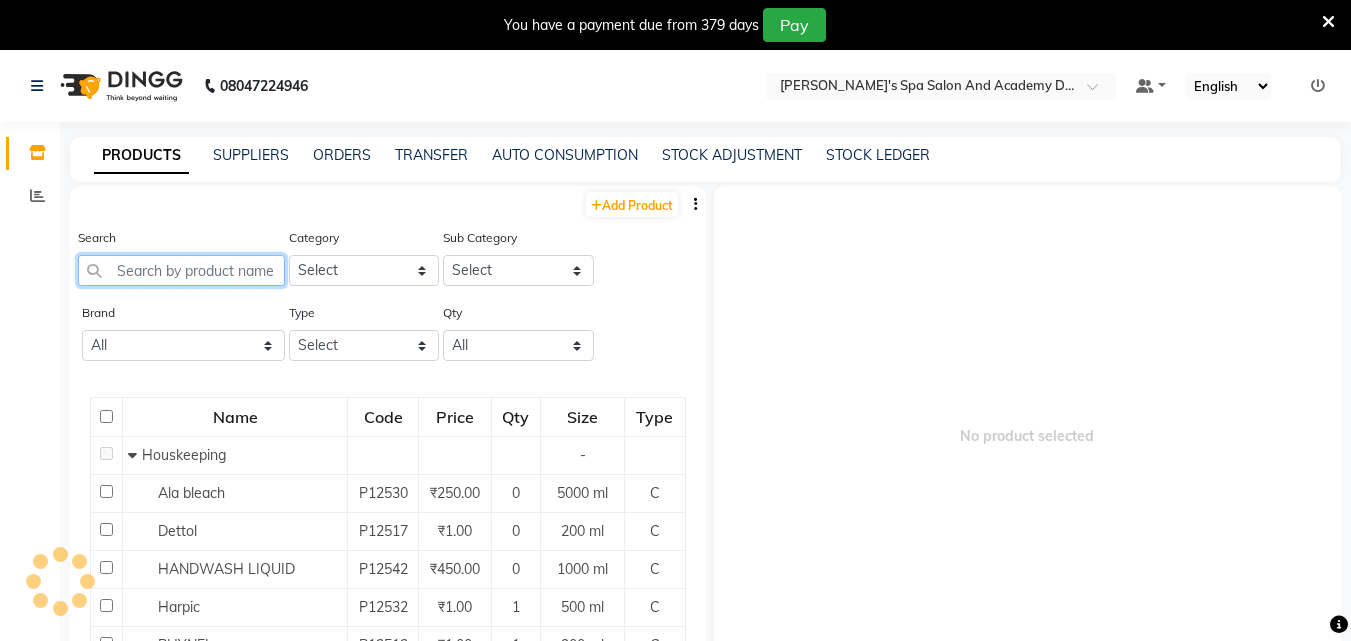 drag, startPoint x: 168, startPoint y: 275, endPoint x: 181, endPoint y: 271, distance: 13.601471 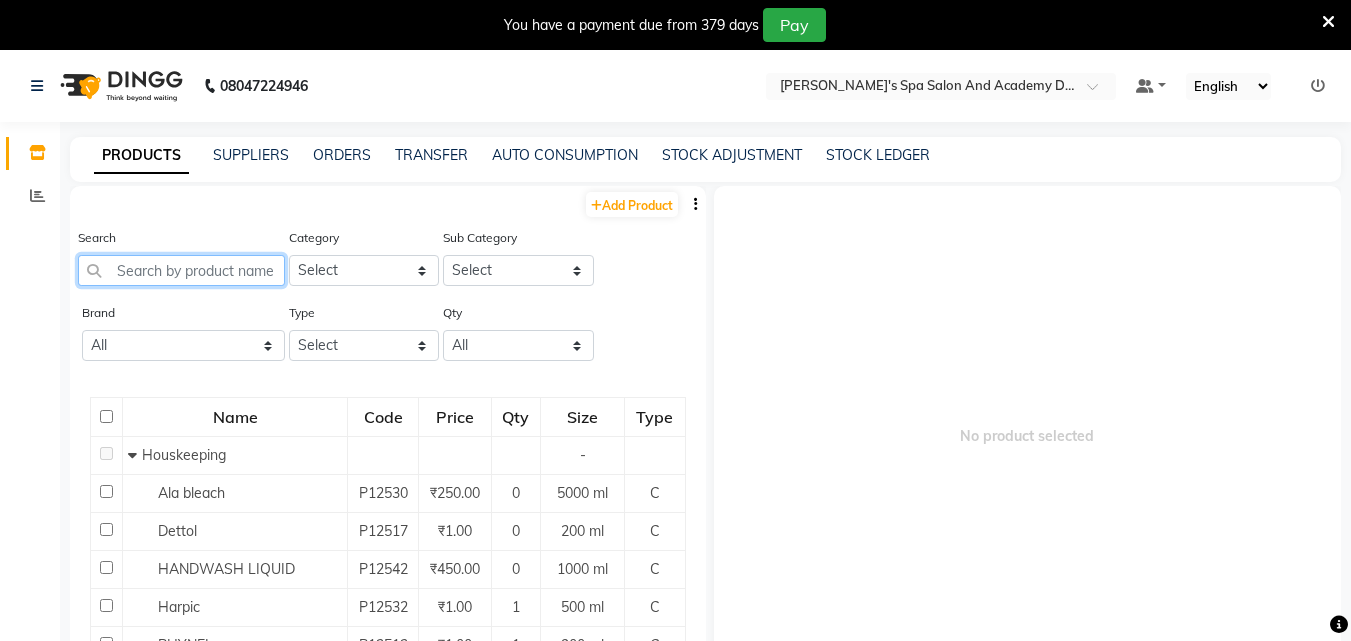 click 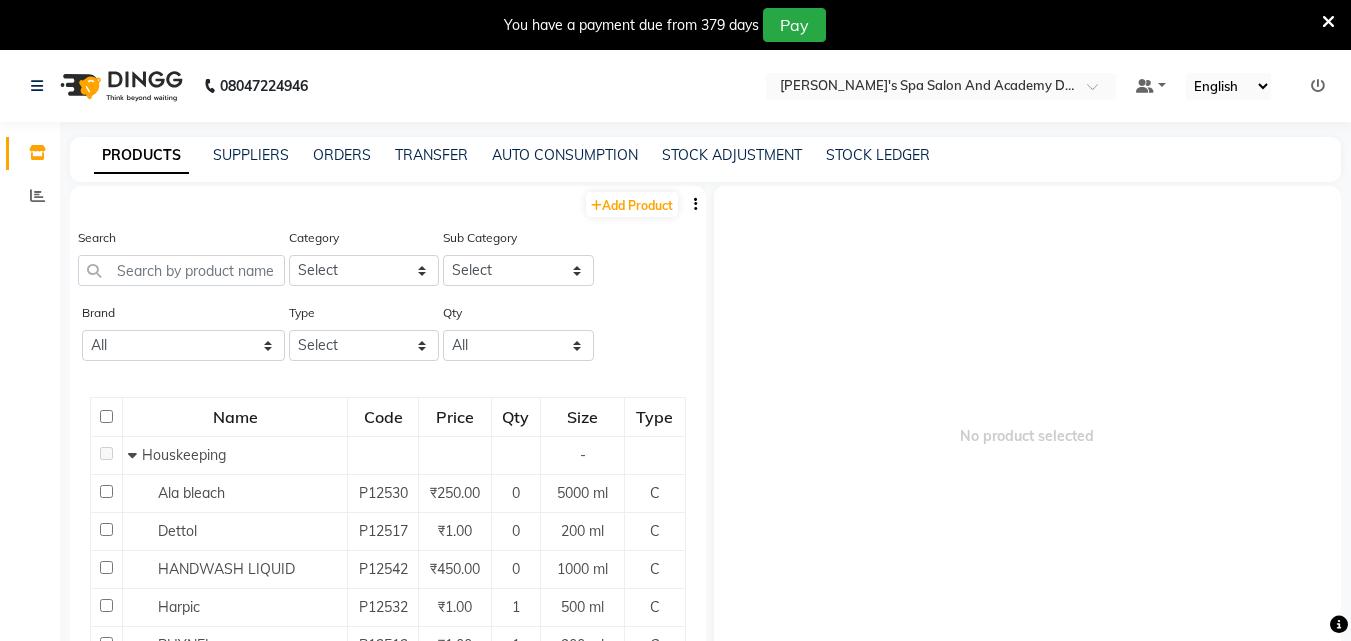 click at bounding box center [1318, 86] 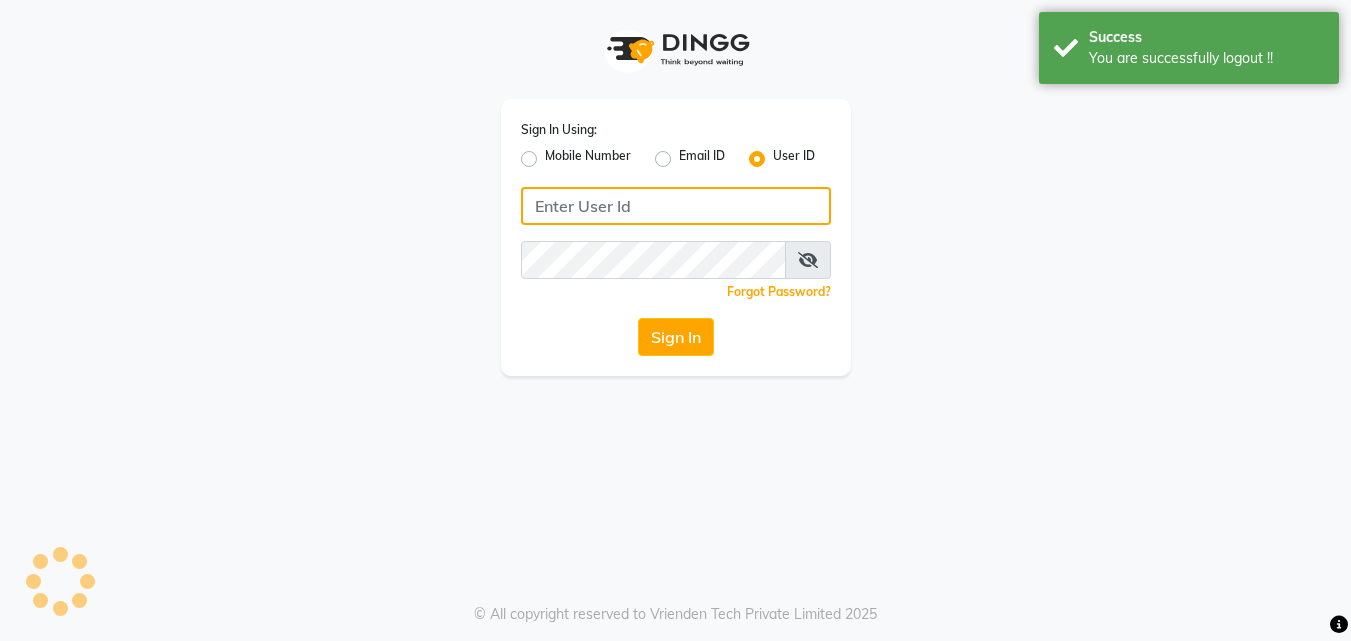 type on "9702243494" 